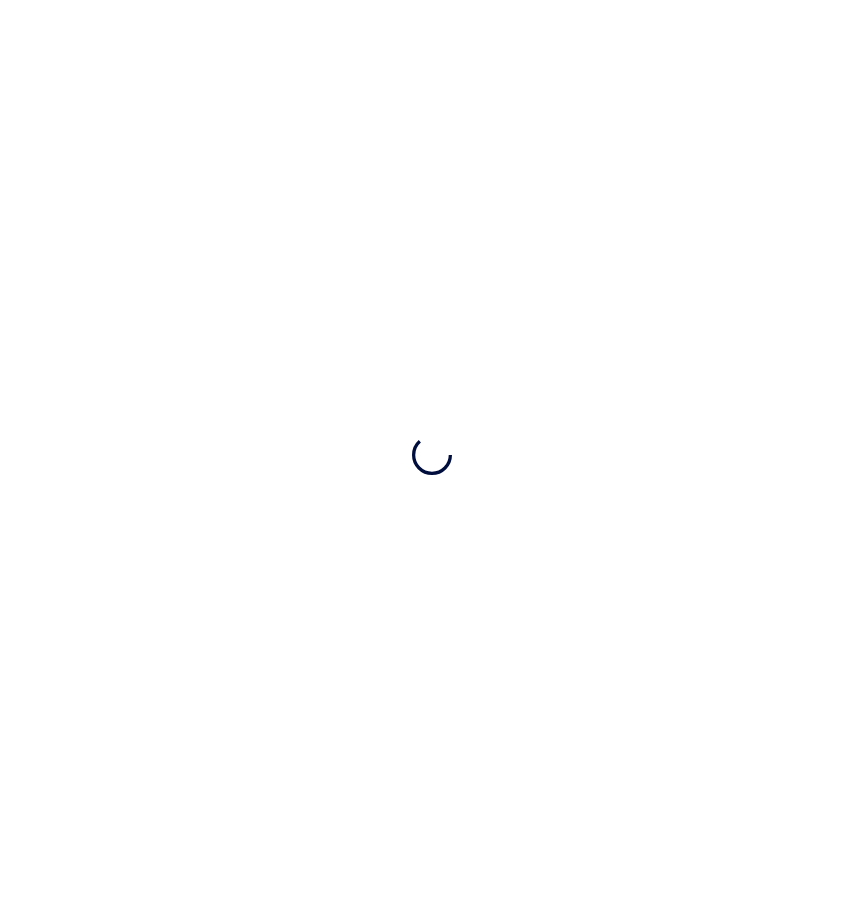scroll, scrollTop: 0, scrollLeft: 0, axis: both 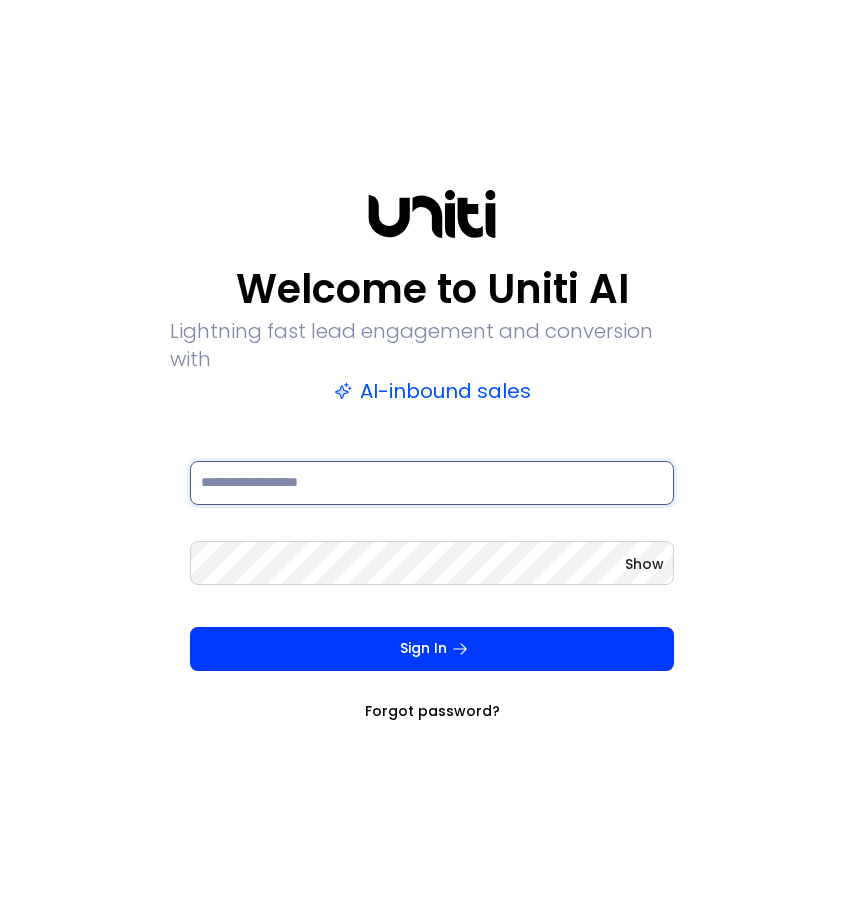 click at bounding box center [432, 483] 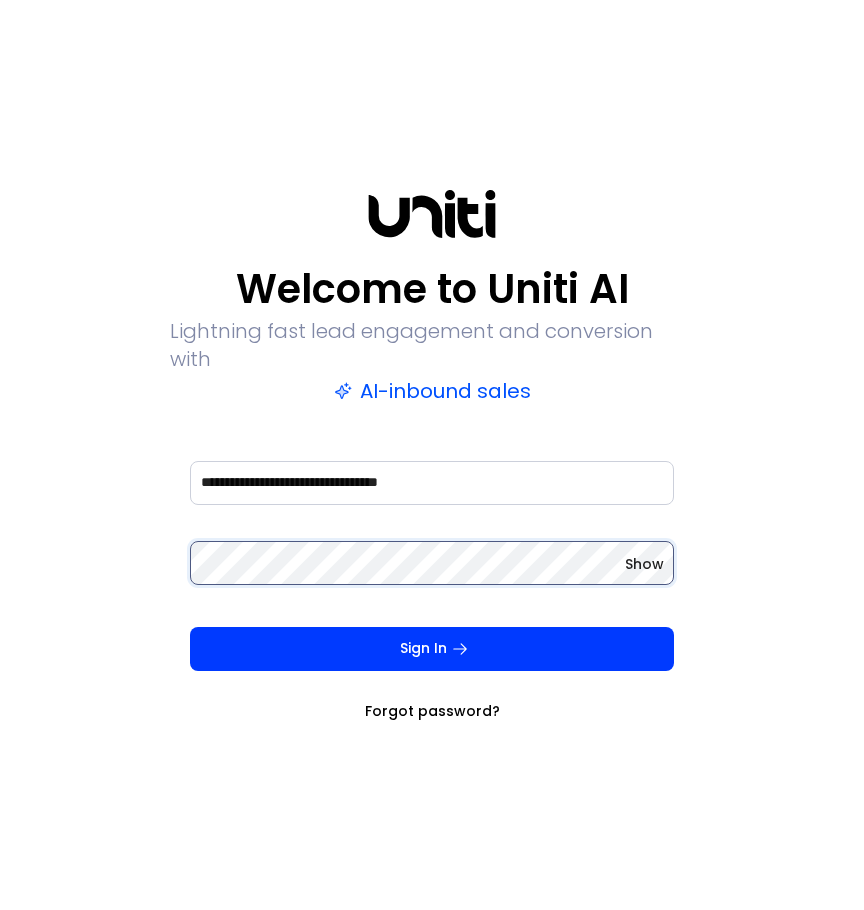 click on "Sign In" at bounding box center [432, 649] 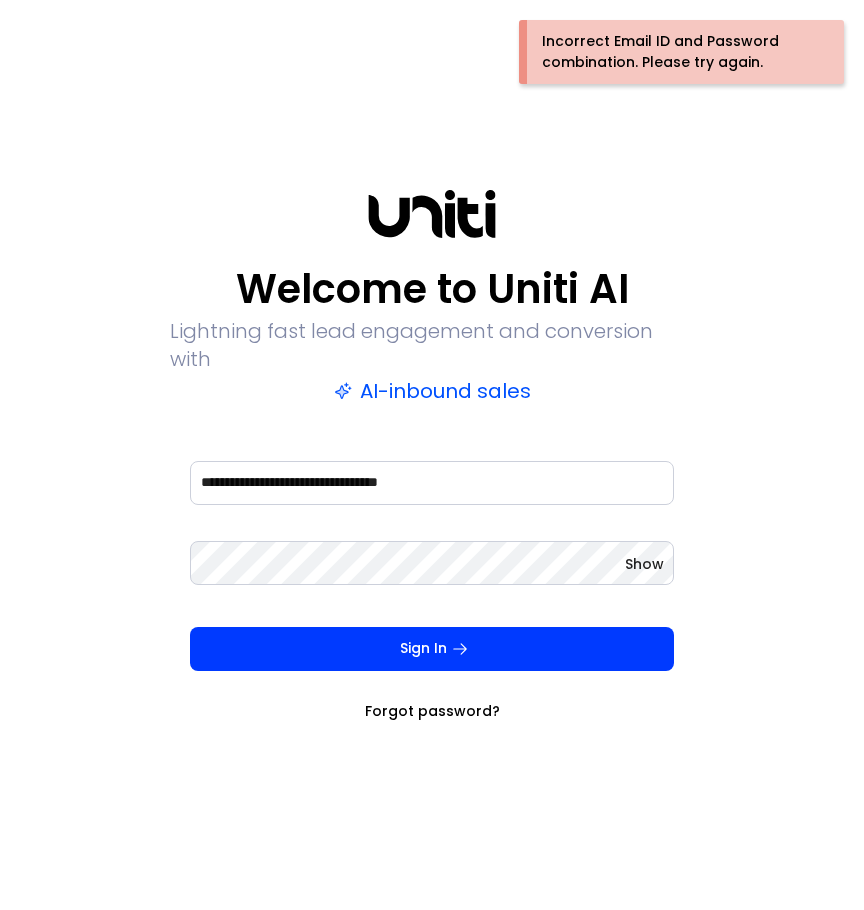 click on "Show" at bounding box center [644, 564] 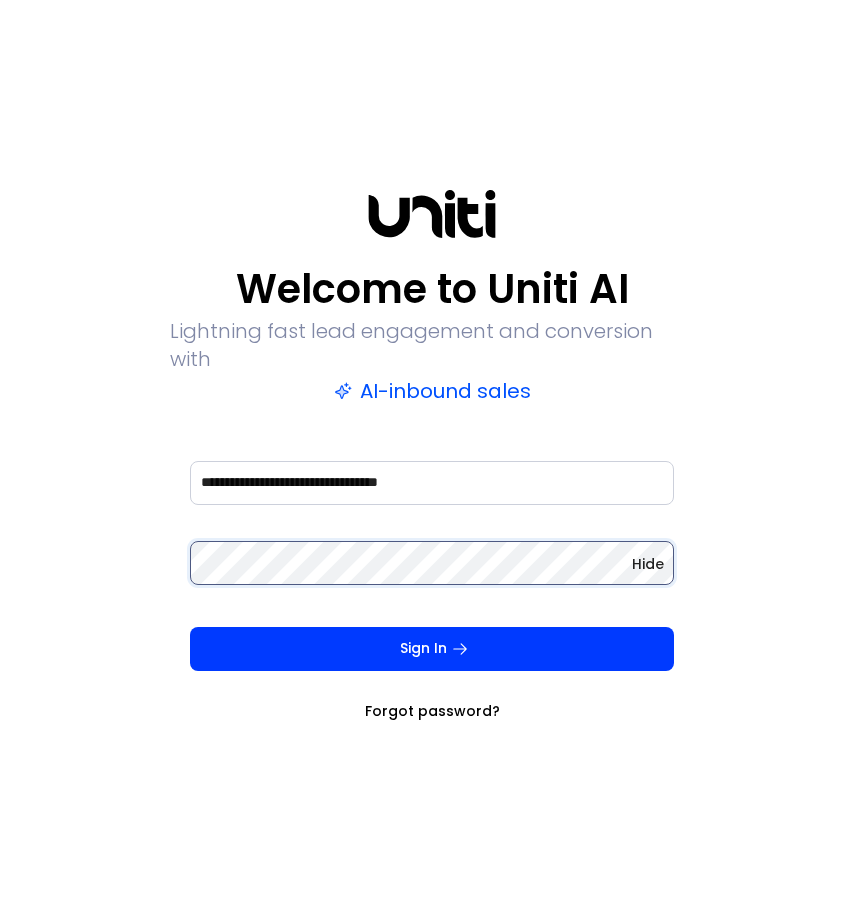 click on "Sign In" at bounding box center (432, 649) 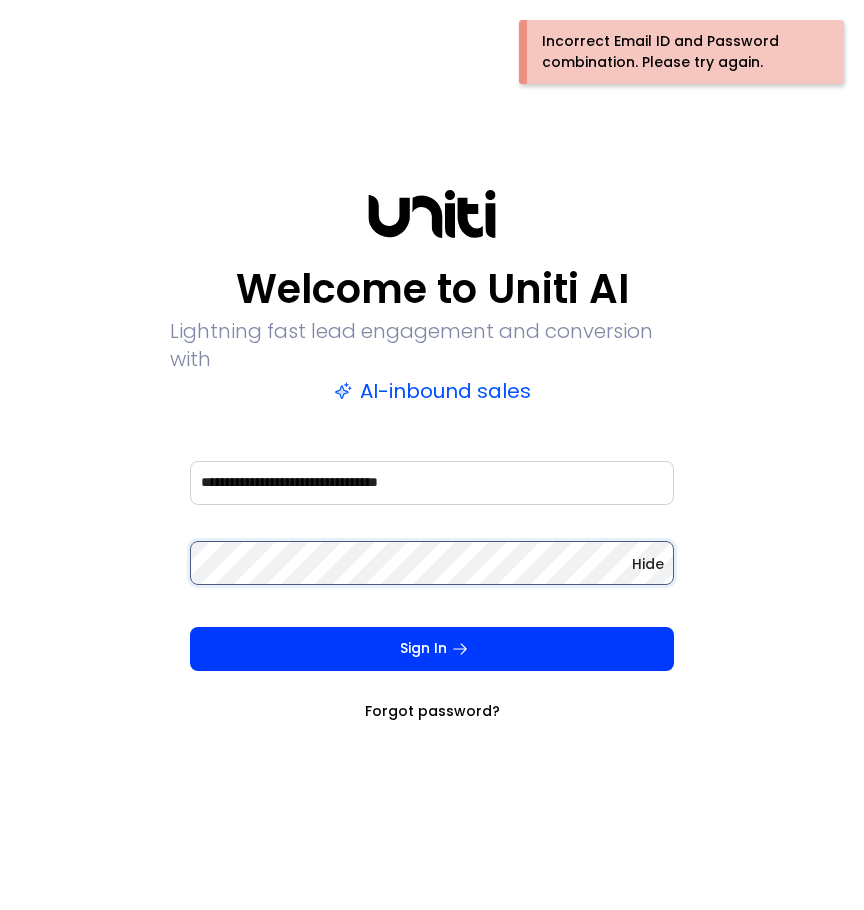 click on "Sign In" at bounding box center [432, 649] 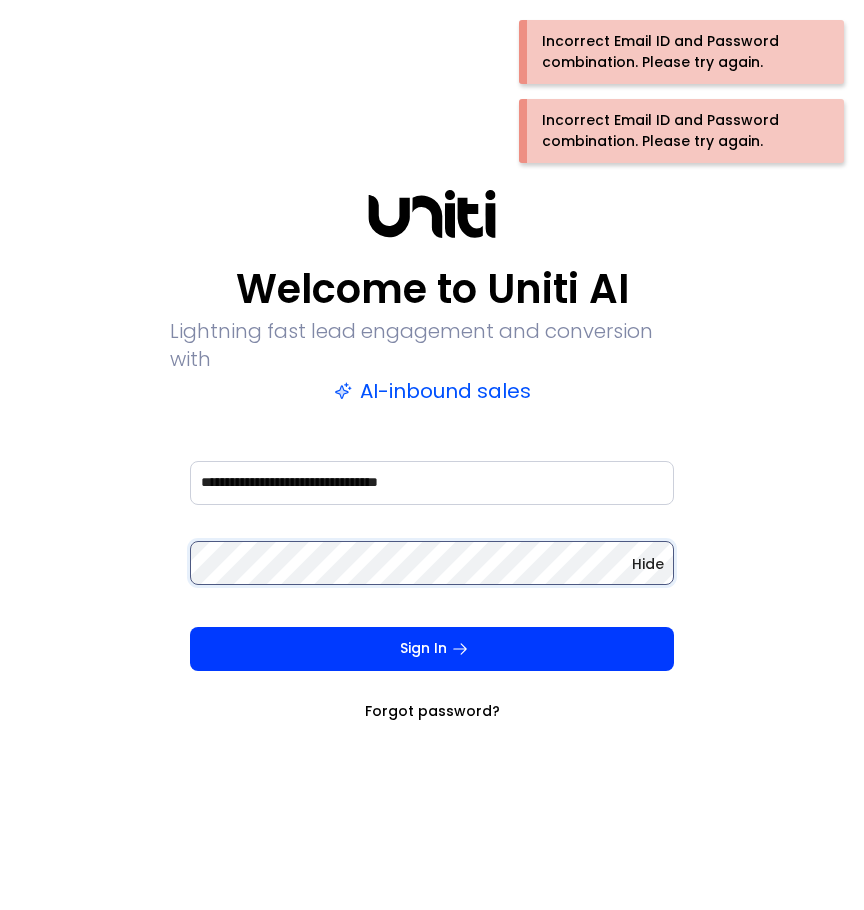 click on "Sign In" at bounding box center (432, 649) 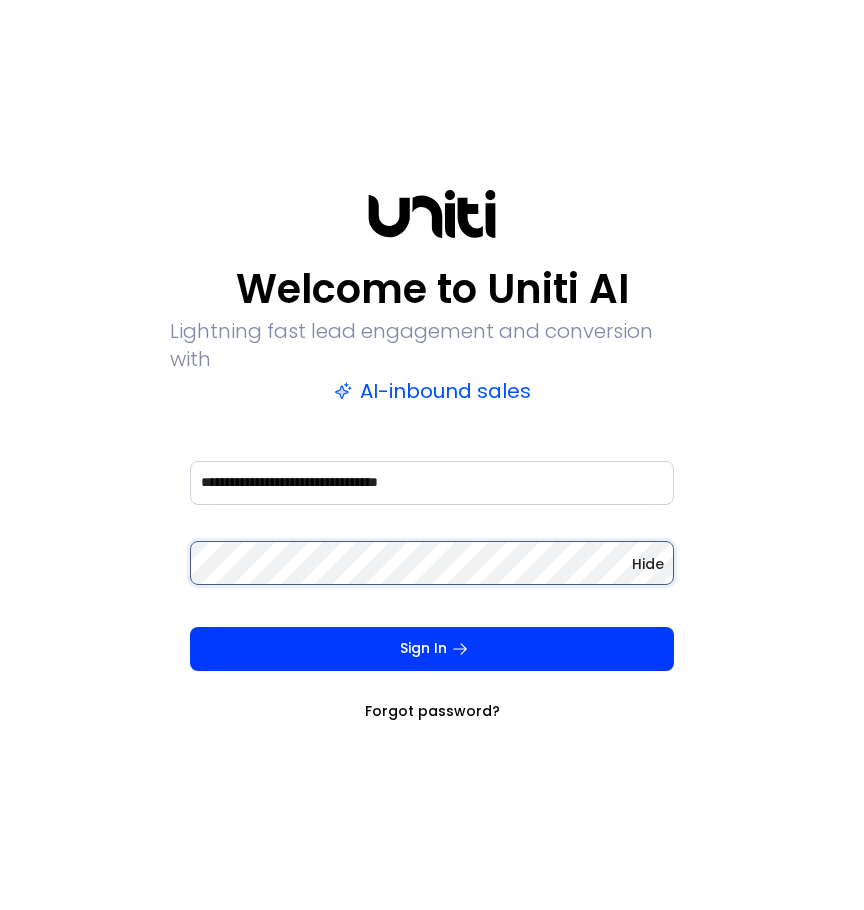 click on "Sign In" at bounding box center [432, 649] 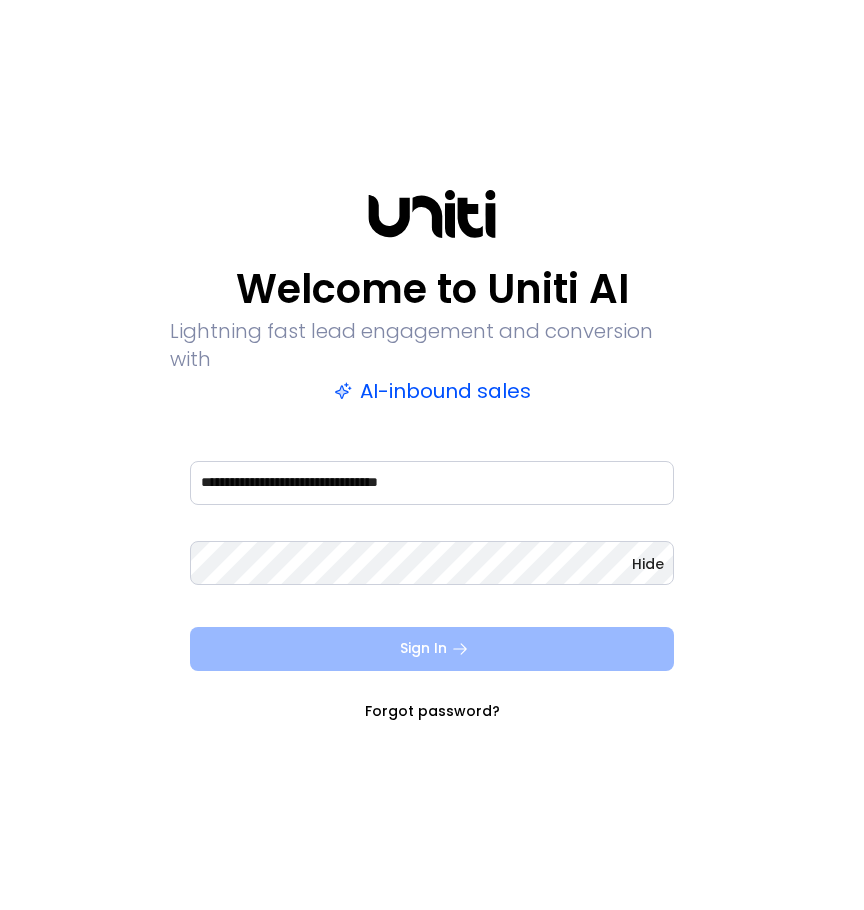 click on "Sign In" at bounding box center (432, 649) 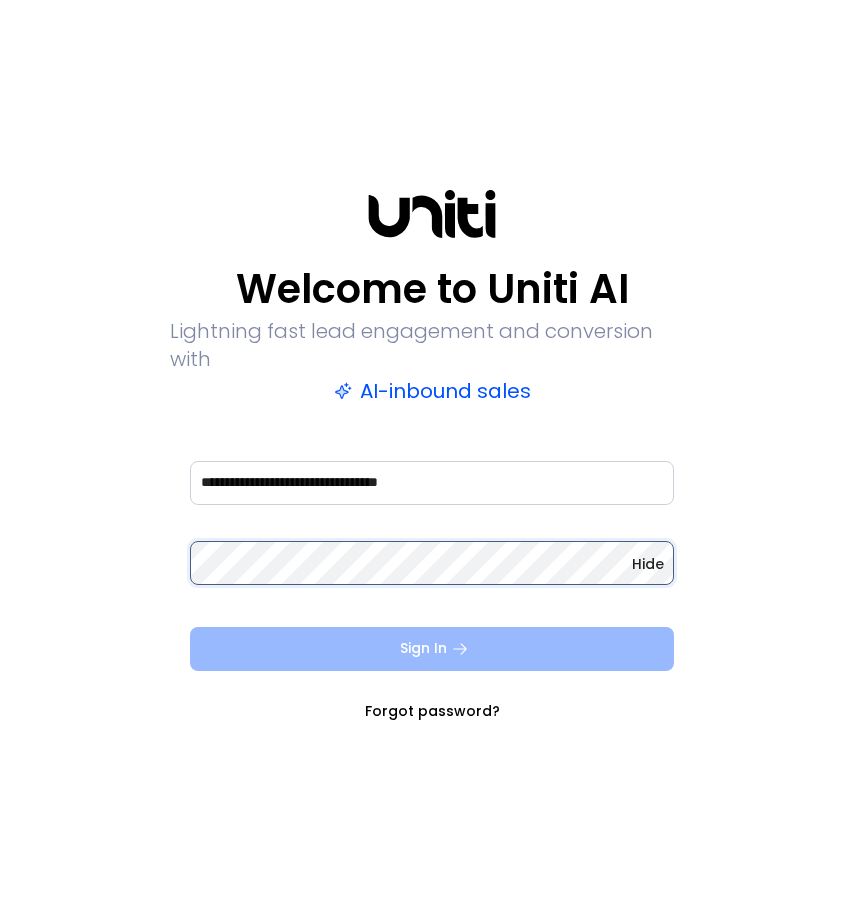 click on "Sign In" at bounding box center (432, 649) 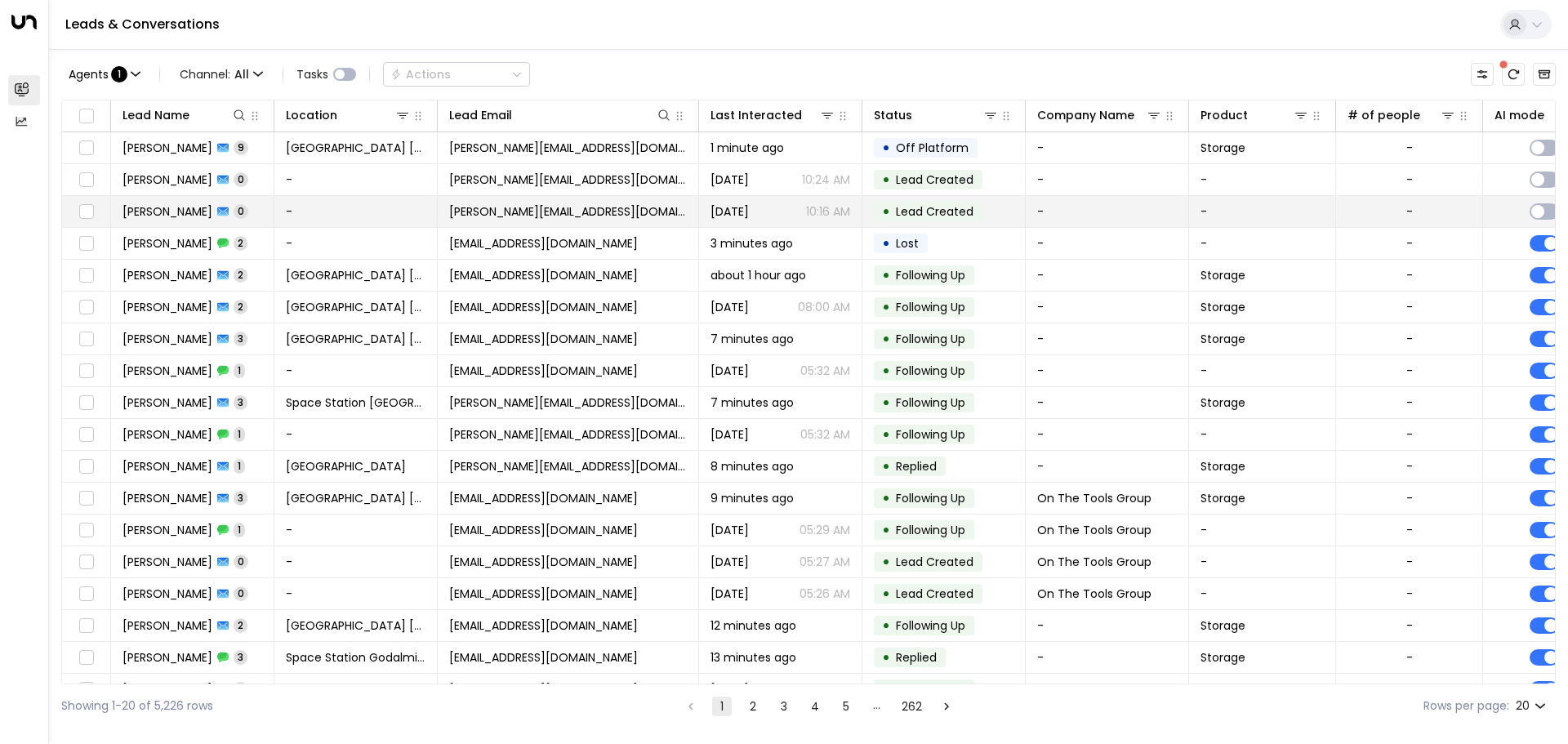 scroll, scrollTop: 0, scrollLeft: 611, axis: horizontal 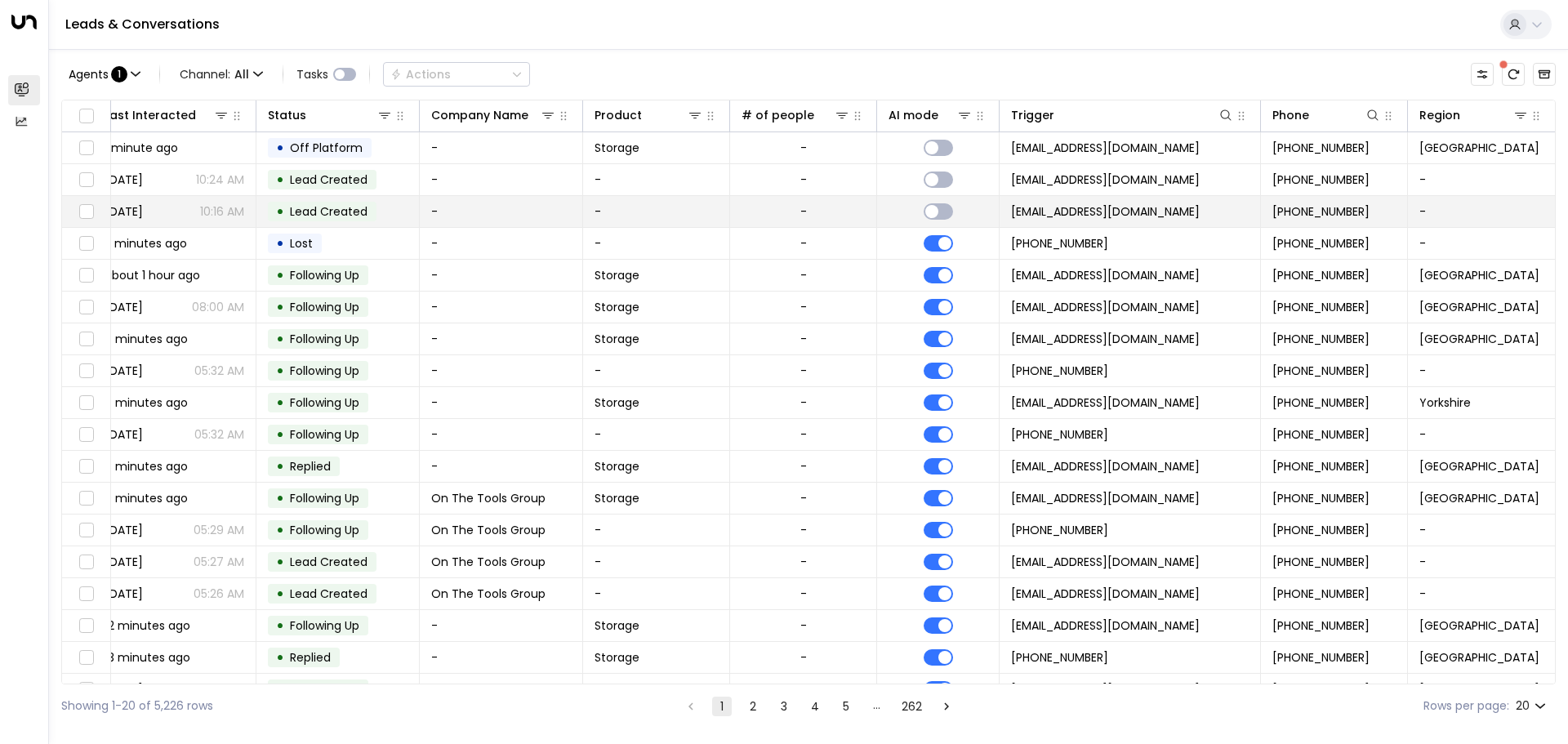 drag, startPoint x: 1040, startPoint y: 207, endPoint x: 1504, endPoint y: 207, distance: 464 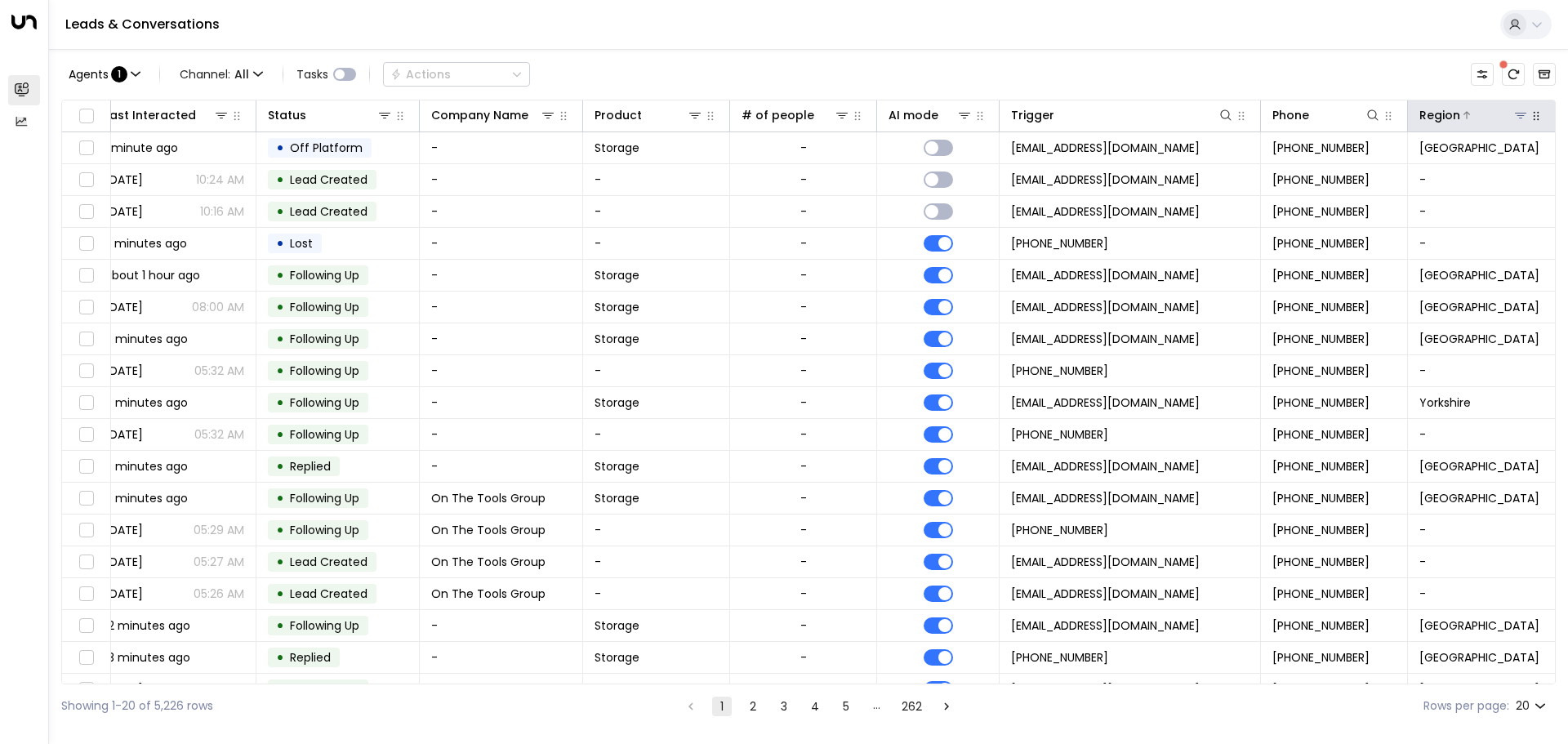 click 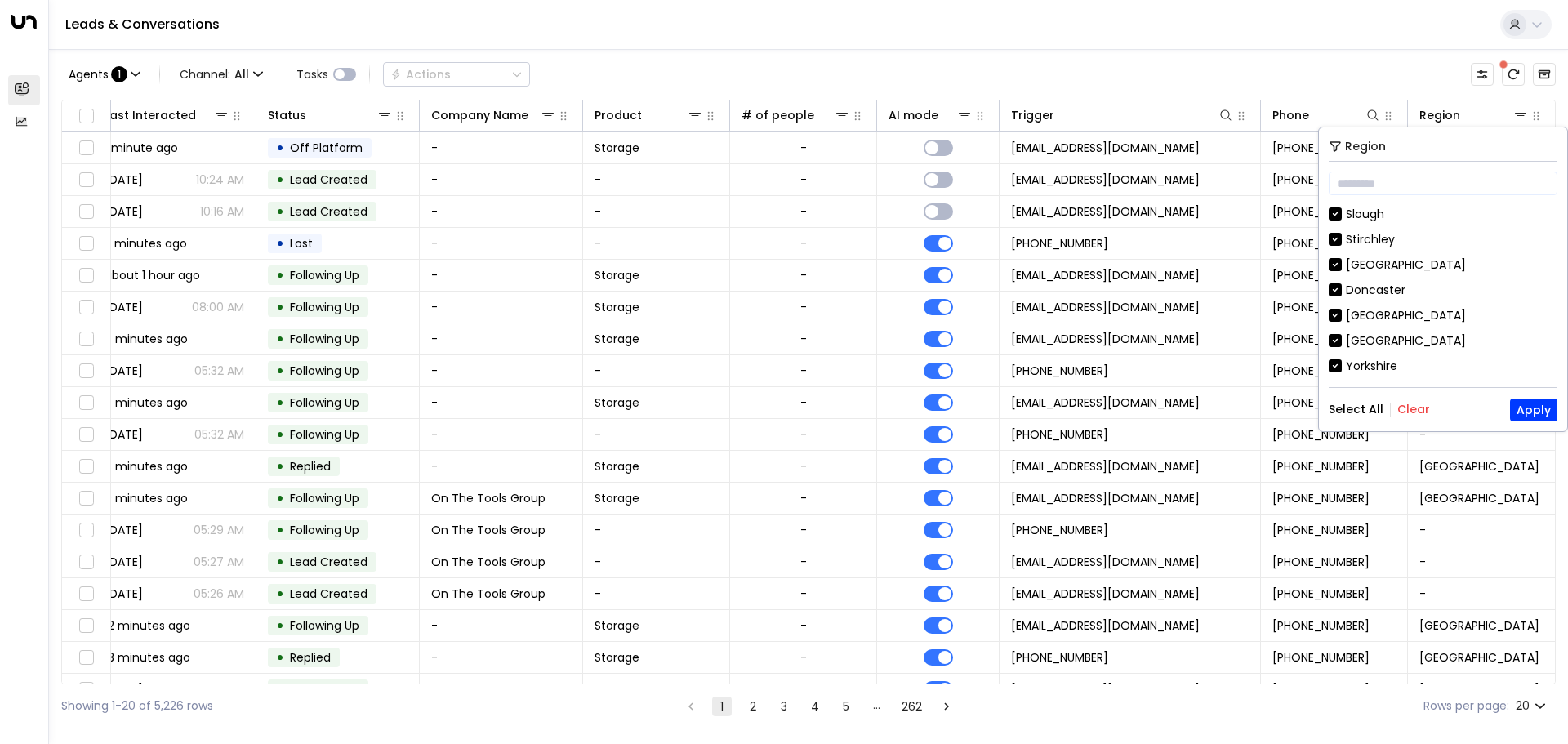 click on "Clear" at bounding box center [1414, 409] 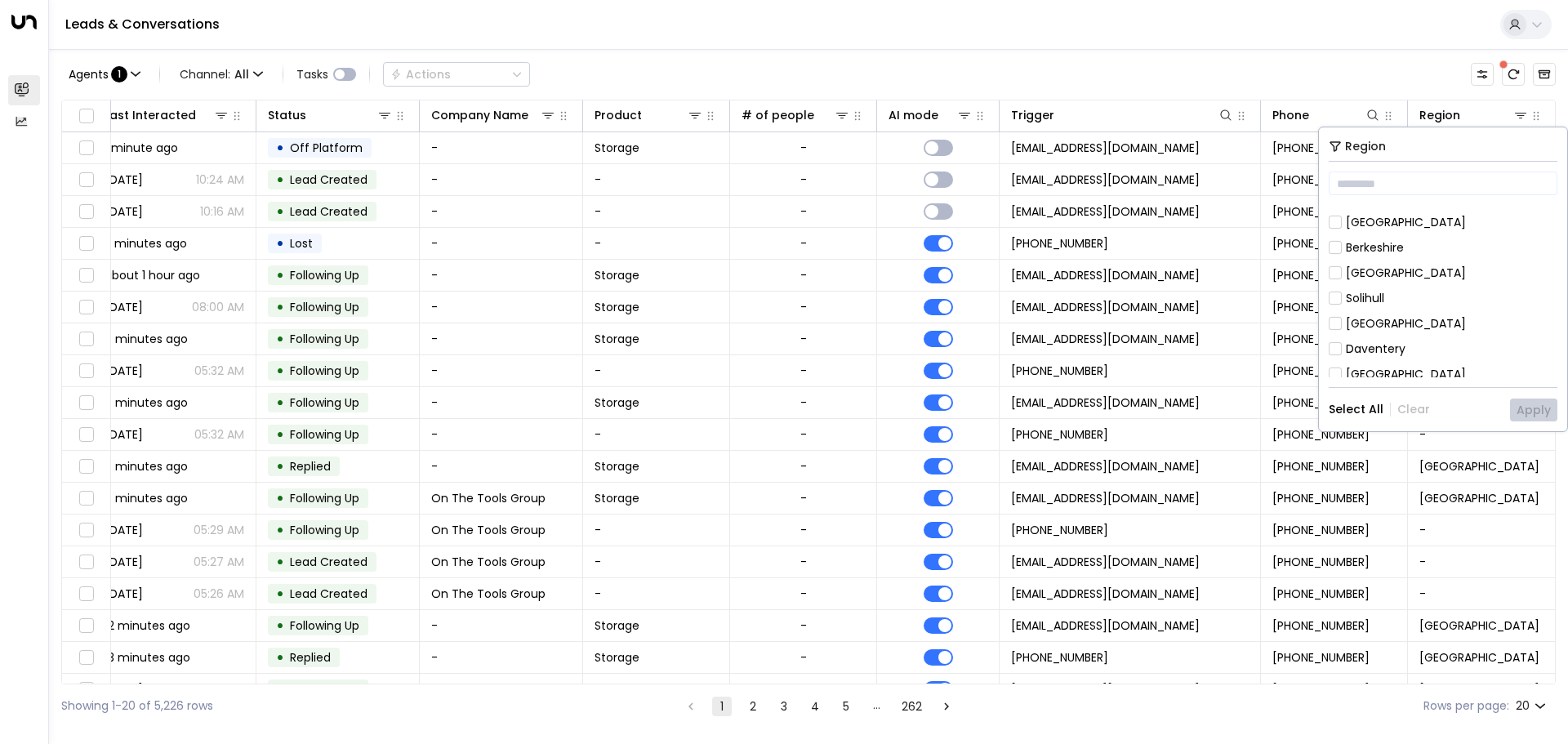 scroll, scrollTop: 87, scrollLeft: 0, axis: vertical 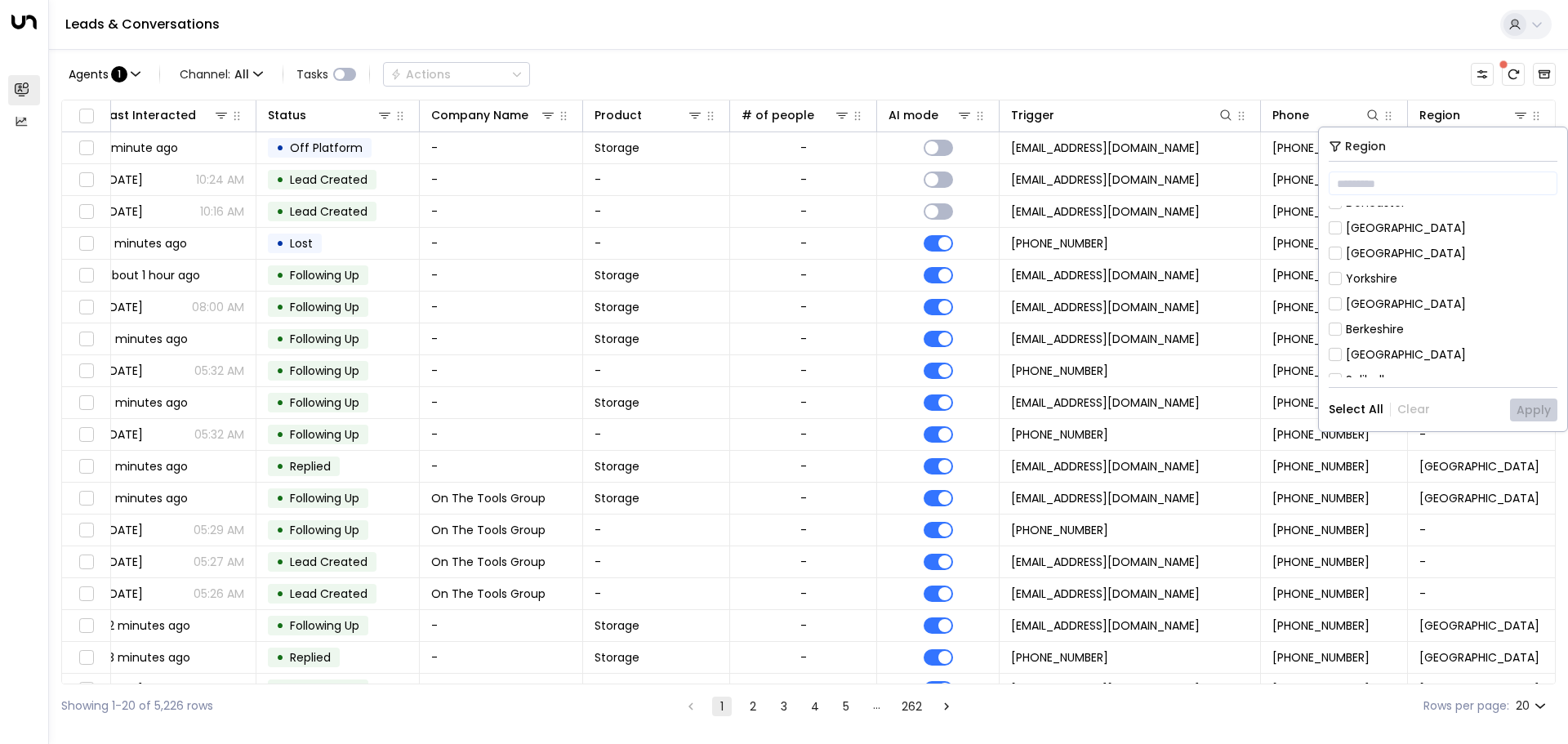 click on "[GEOGRAPHIC_DATA]" at bounding box center (1405, 304) 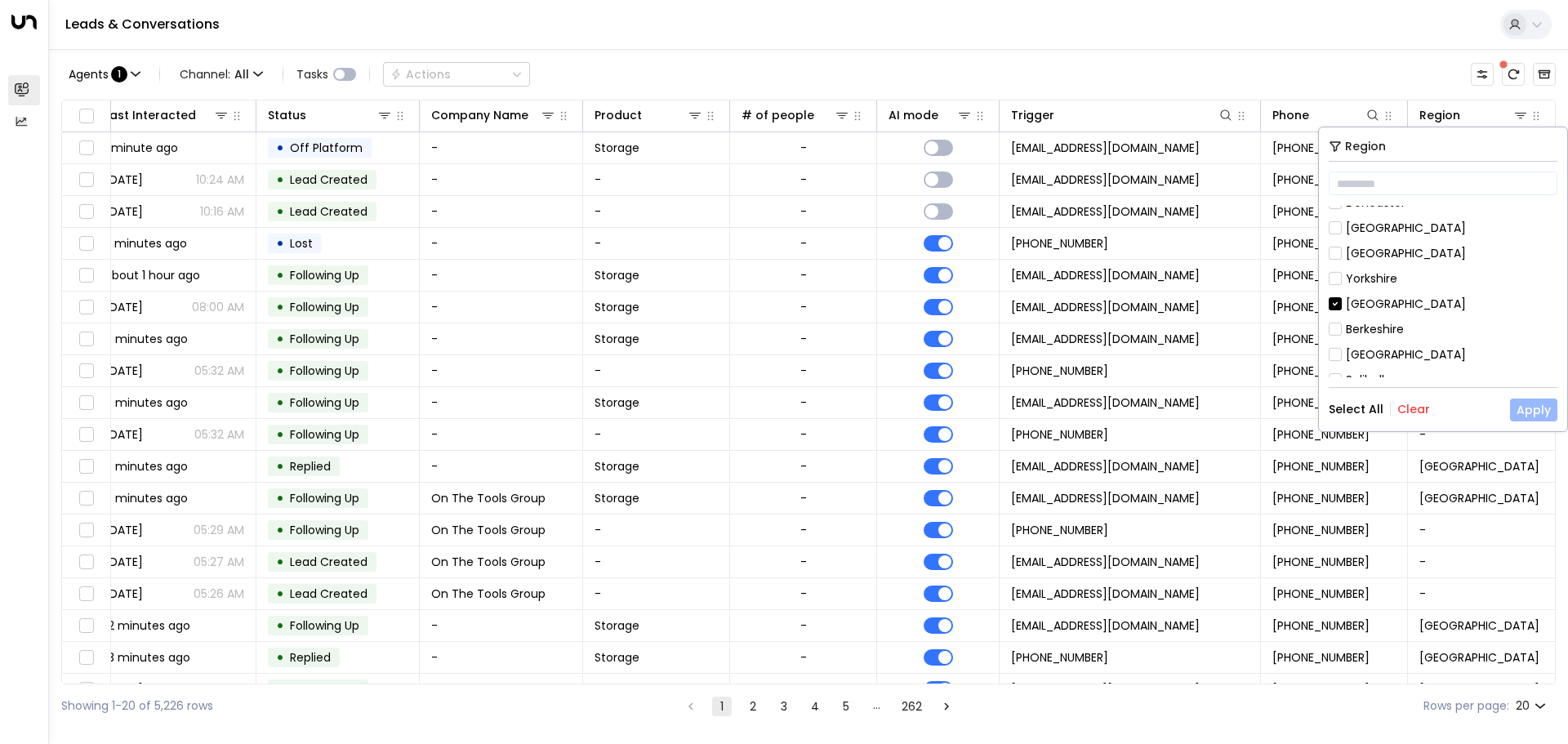 click on "Apply" at bounding box center (1534, 410) 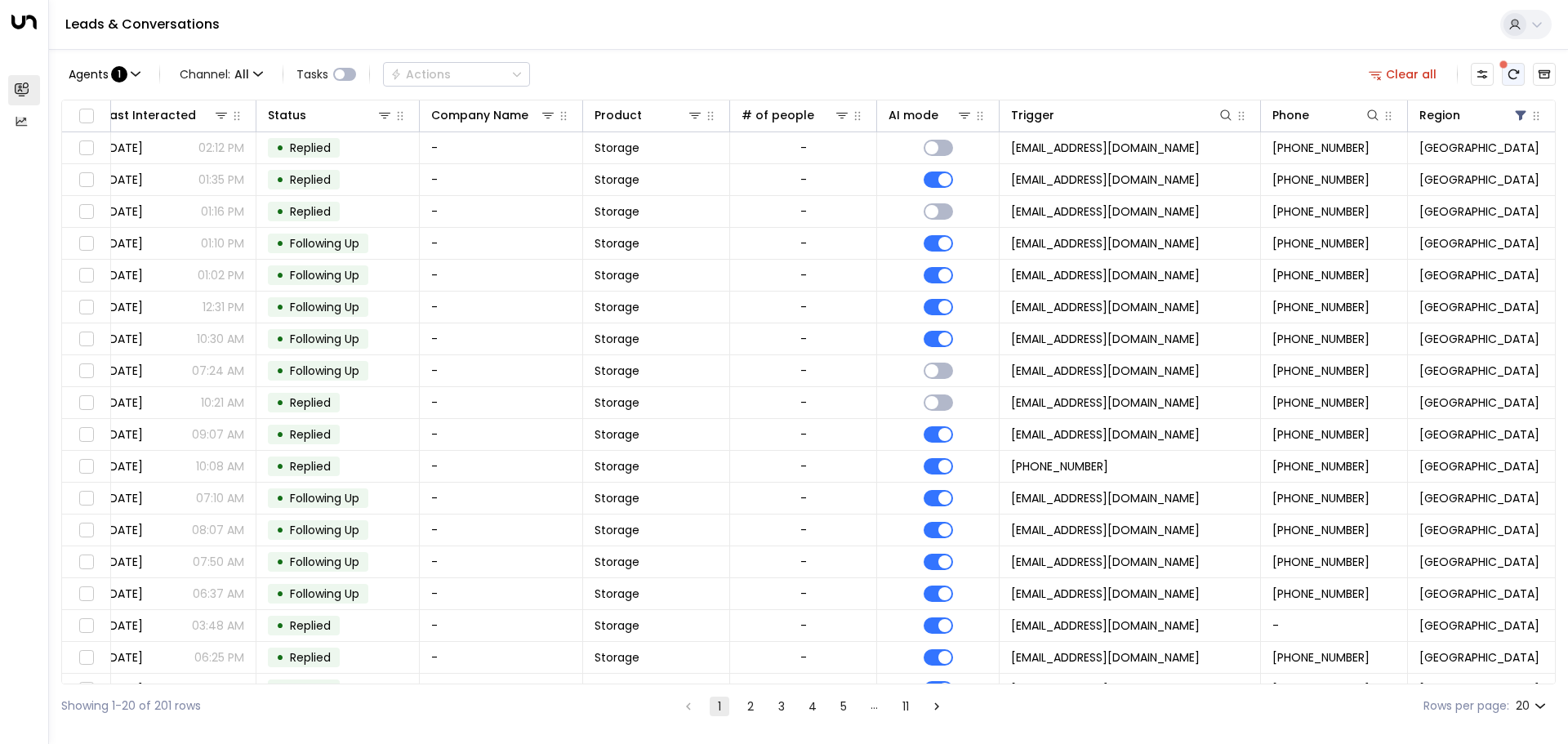 click 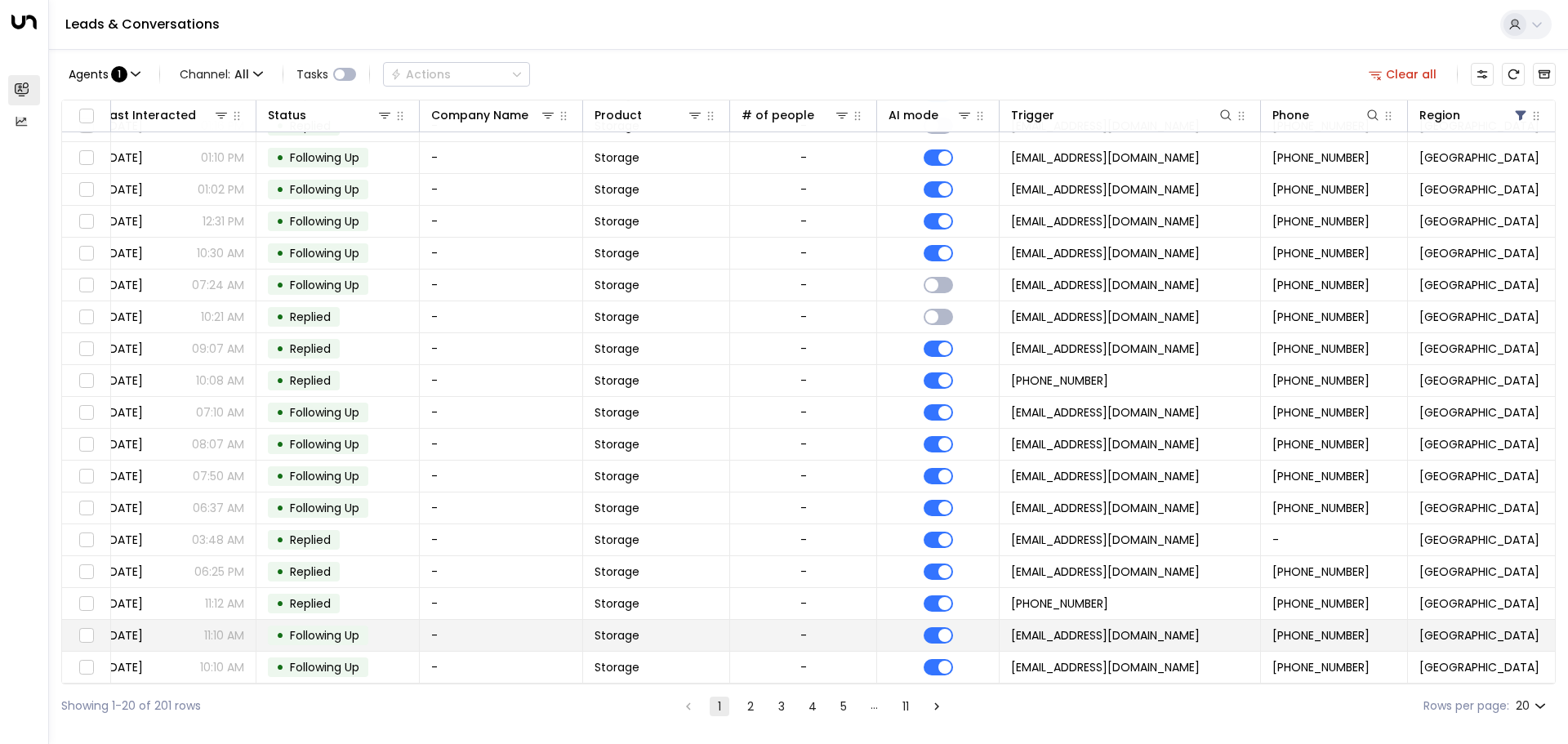 scroll, scrollTop: 91, scrollLeft: 14, axis: both 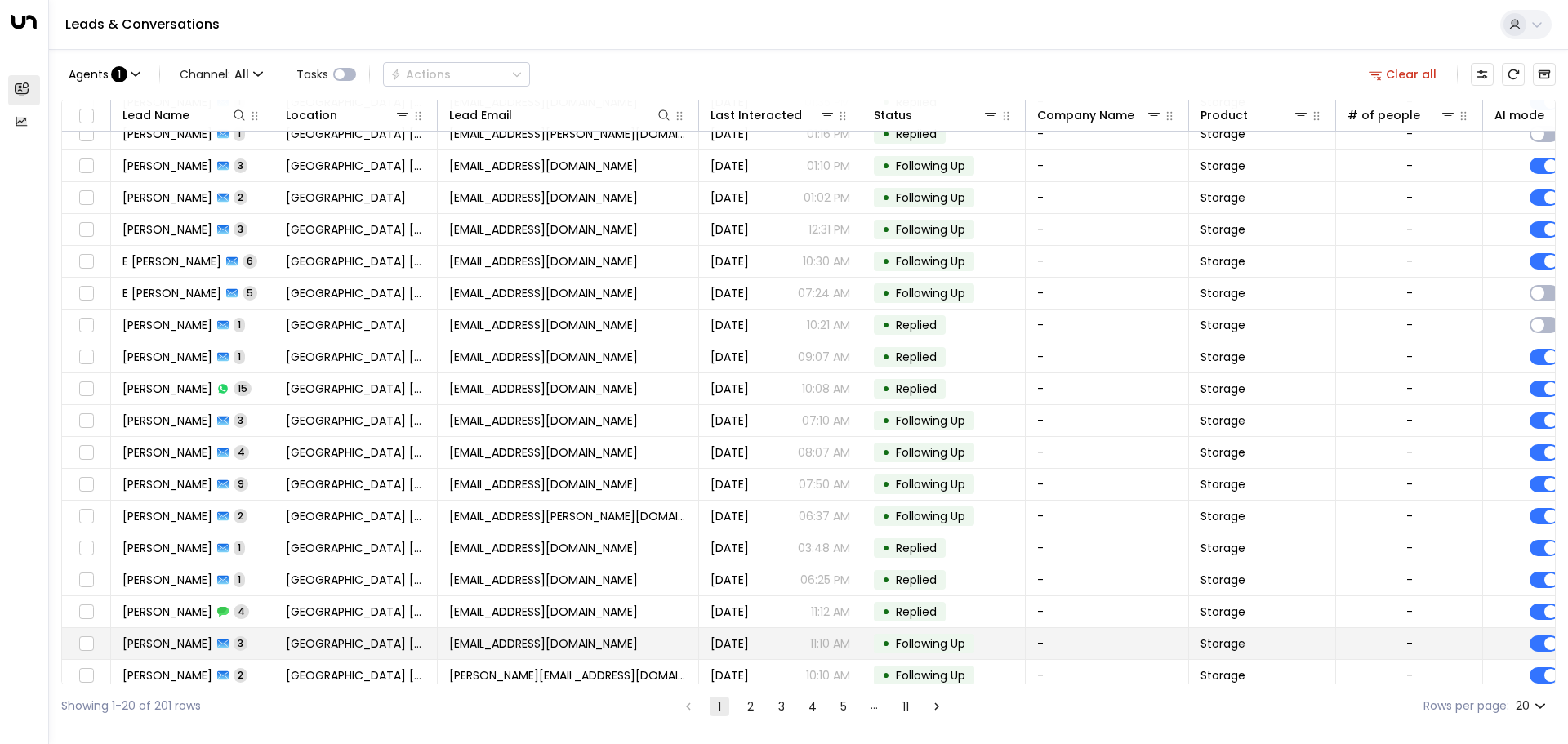 drag, startPoint x: 711, startPoint y: 643, endPoint x: 278, endPoint y: 628, distance: 433.26 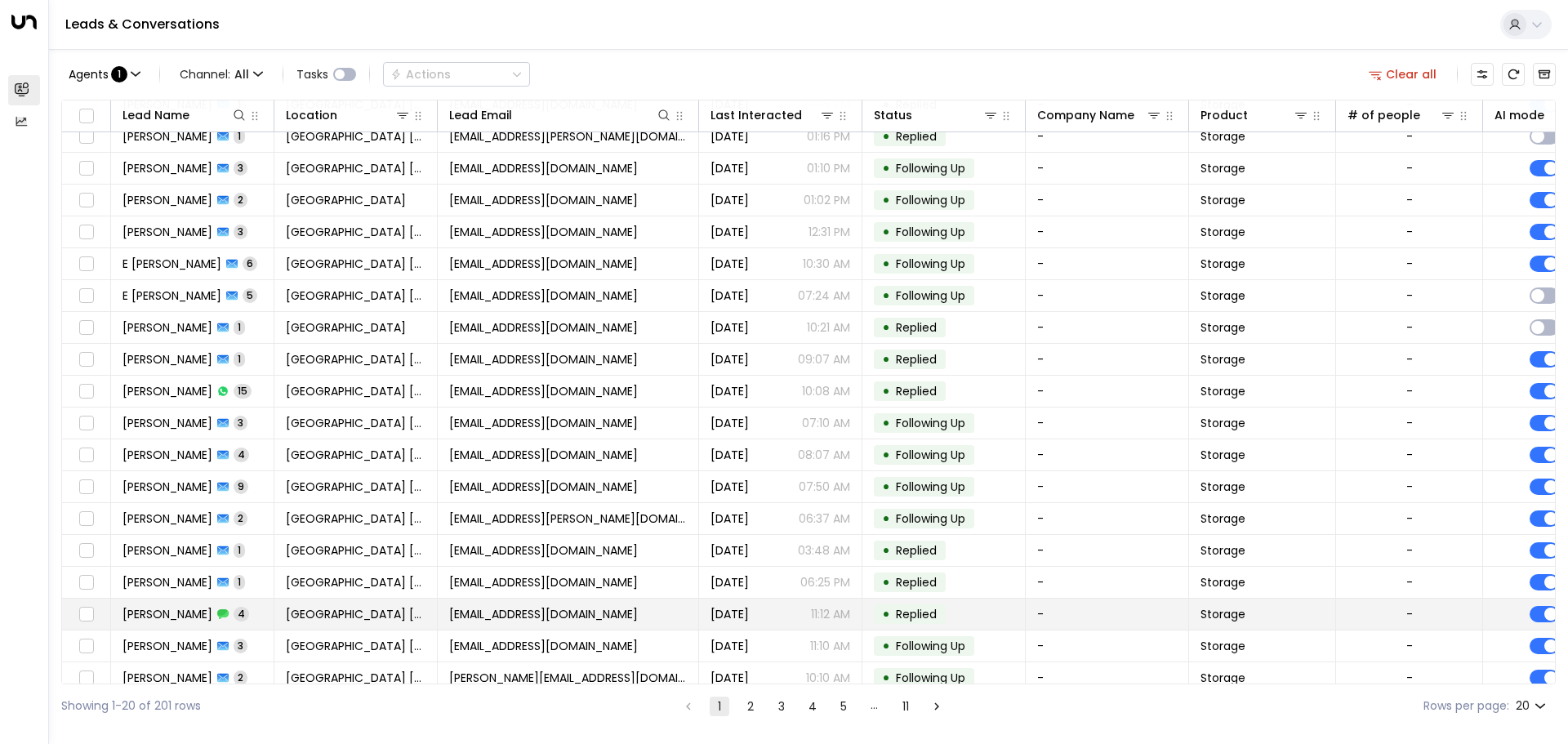drag, startPoint x: 265, startPoint y: 620, endPoint x: 153, endPoint y: 615, distance: 112.11155 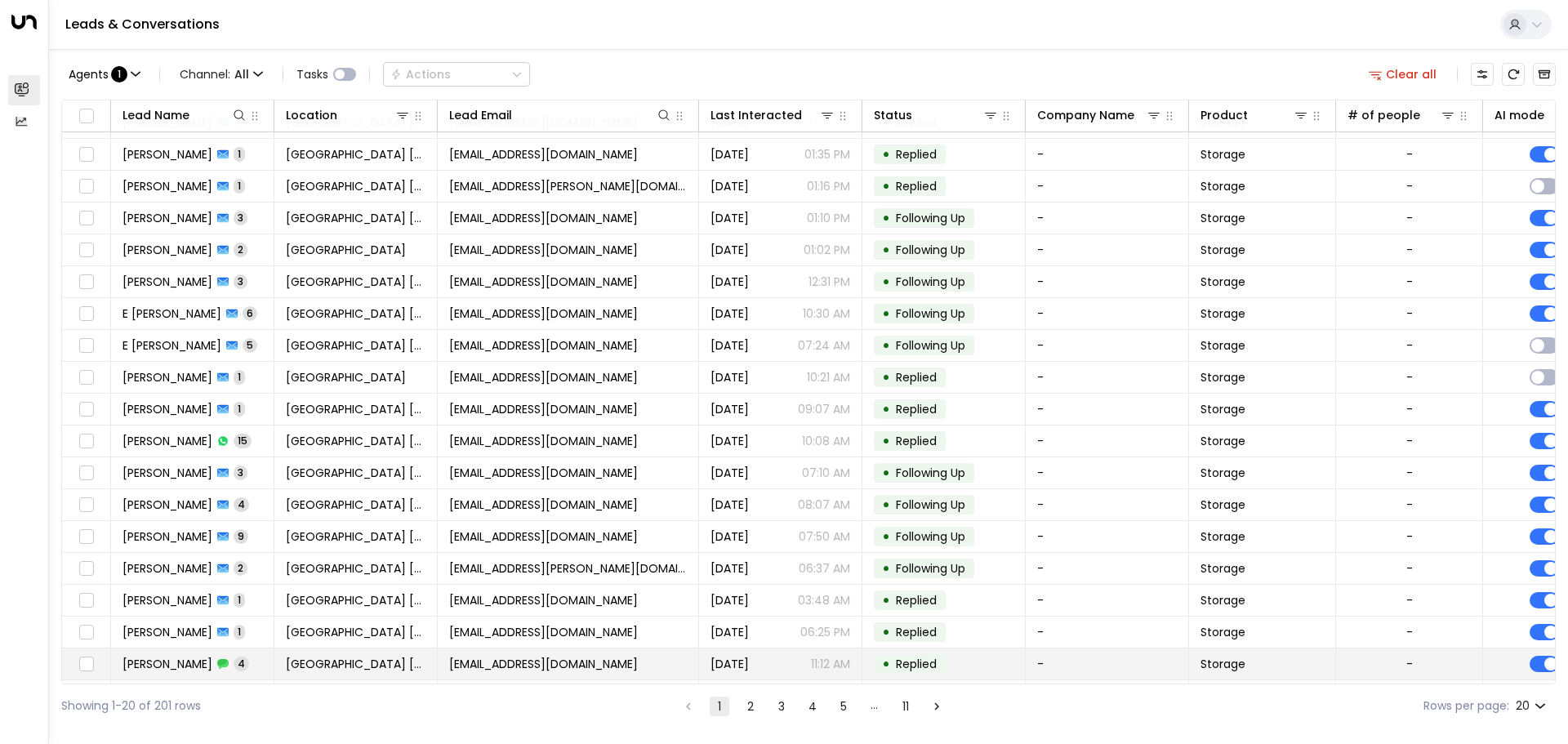 scroll, scrollTop: 0, scrollLeft: 0, axis: both 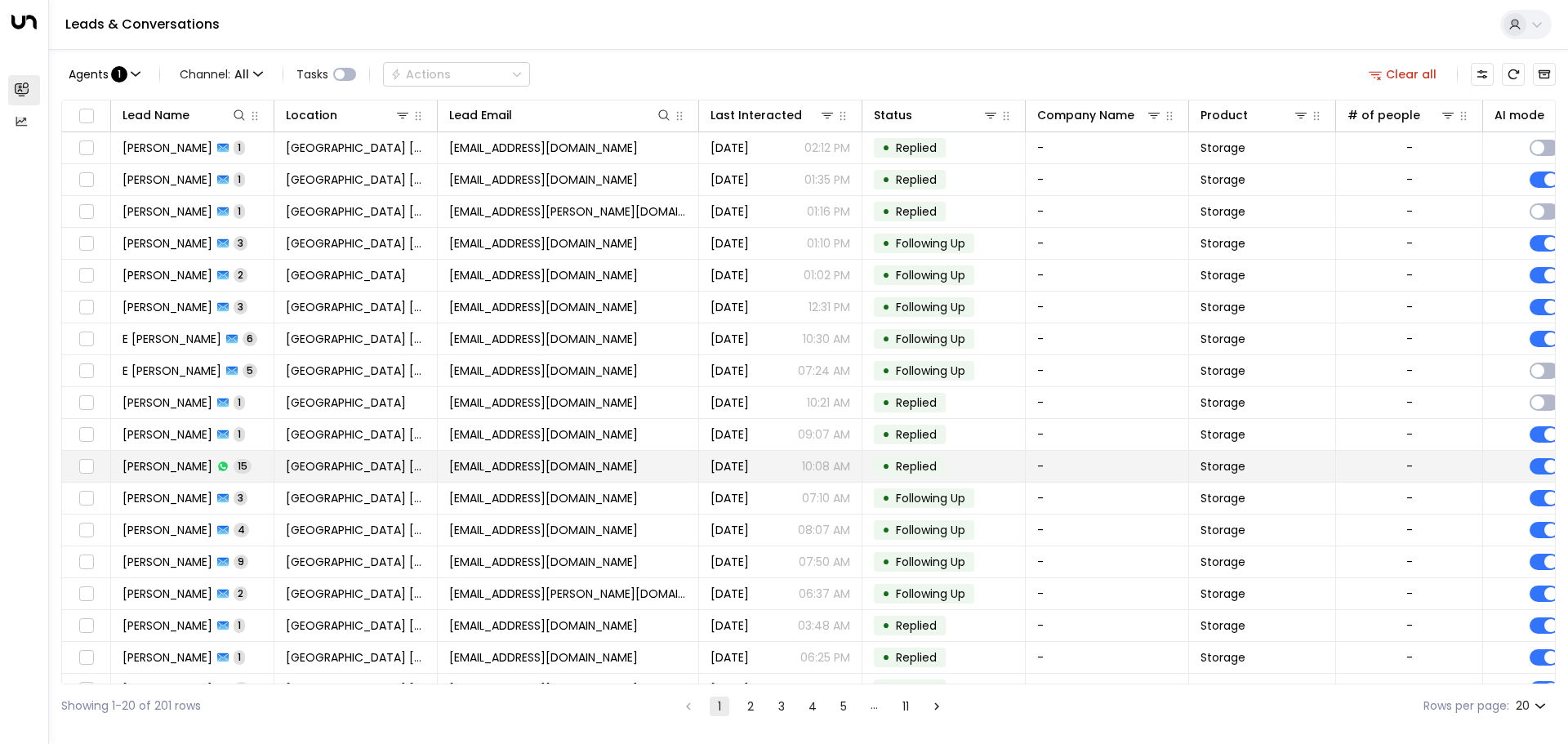 click on "[EMAIL_ADDRESS][DOMAIN_NAME]" at bounding box center (543, 466) 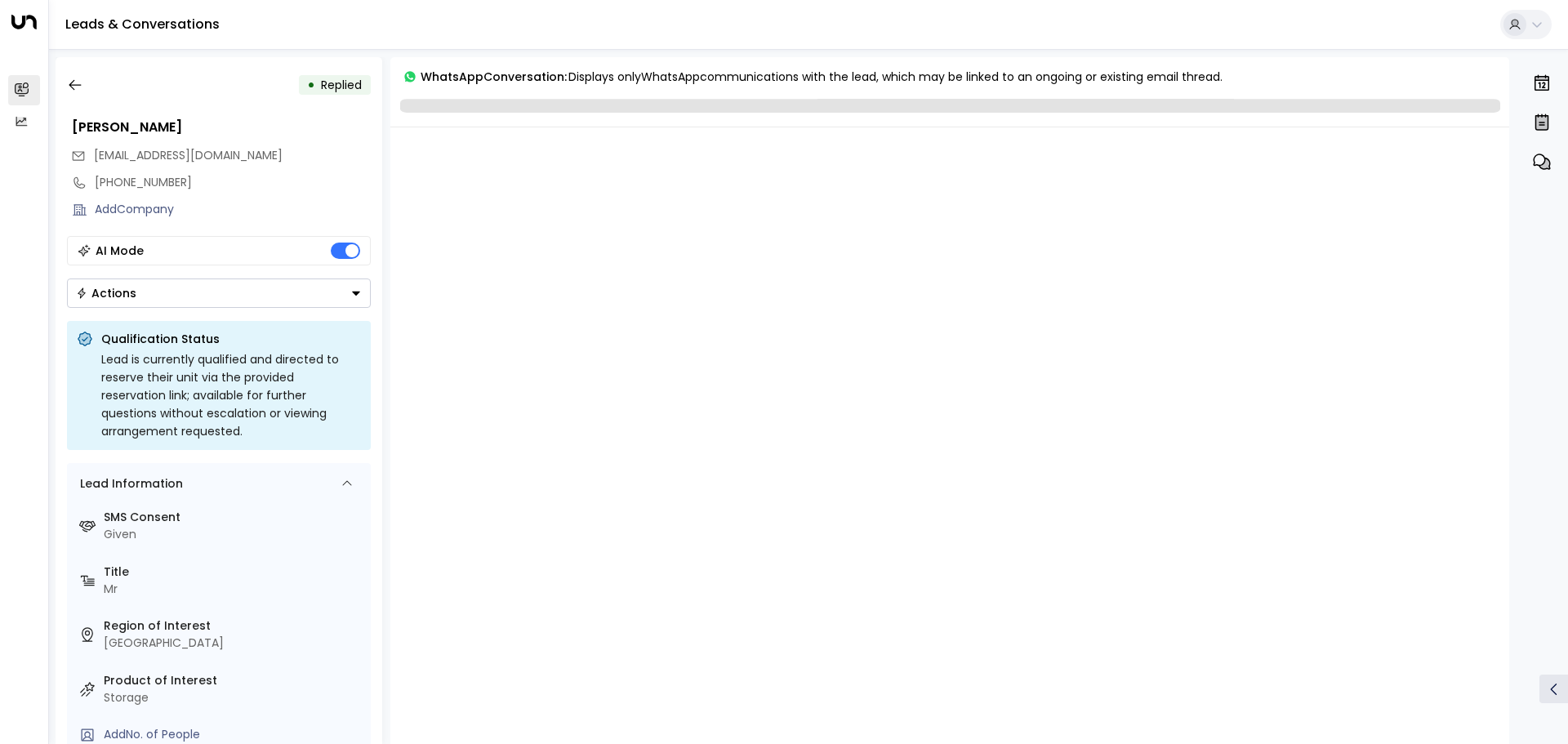 scroll, scrollTop: 3113, scrollLeft: 0, axis: vertical 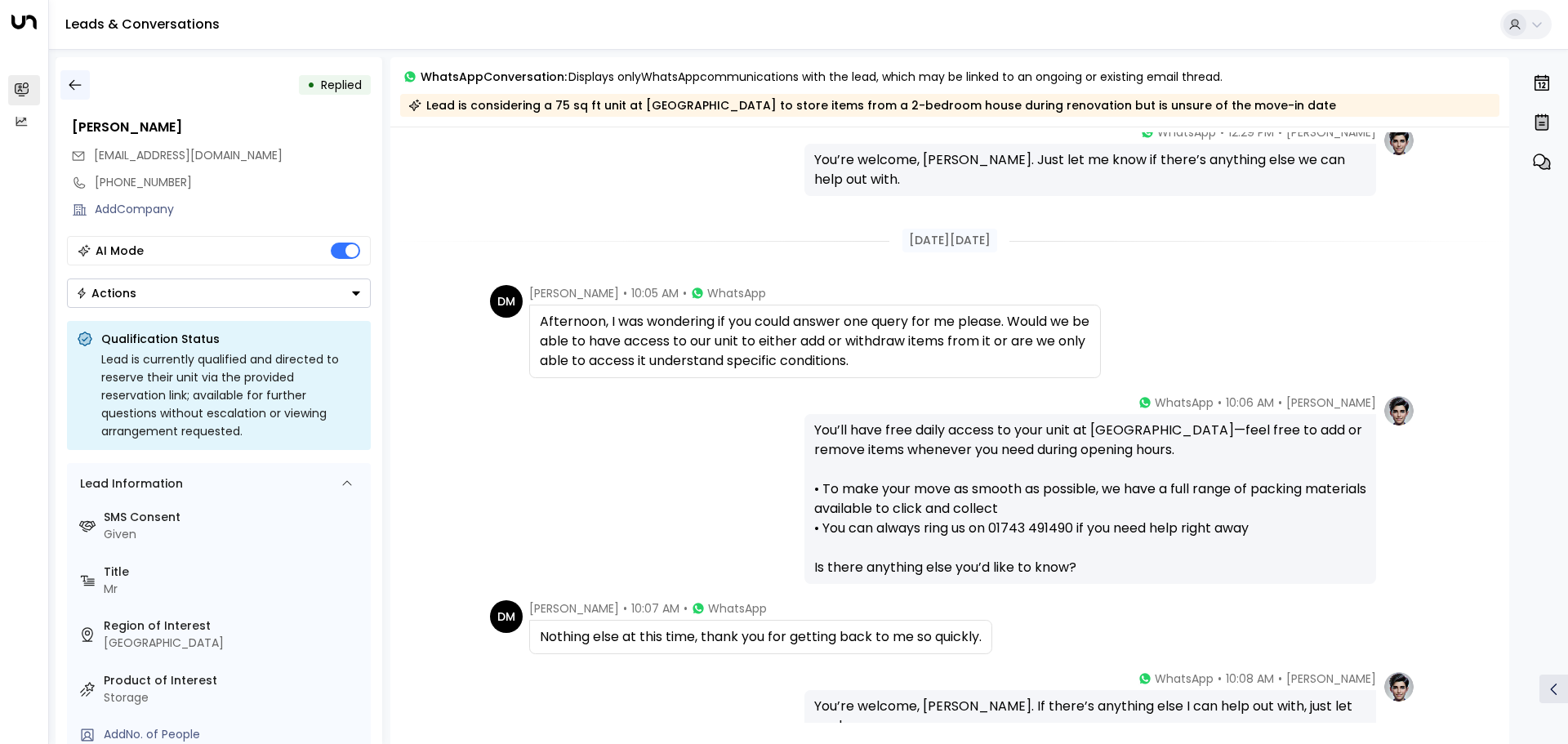 click 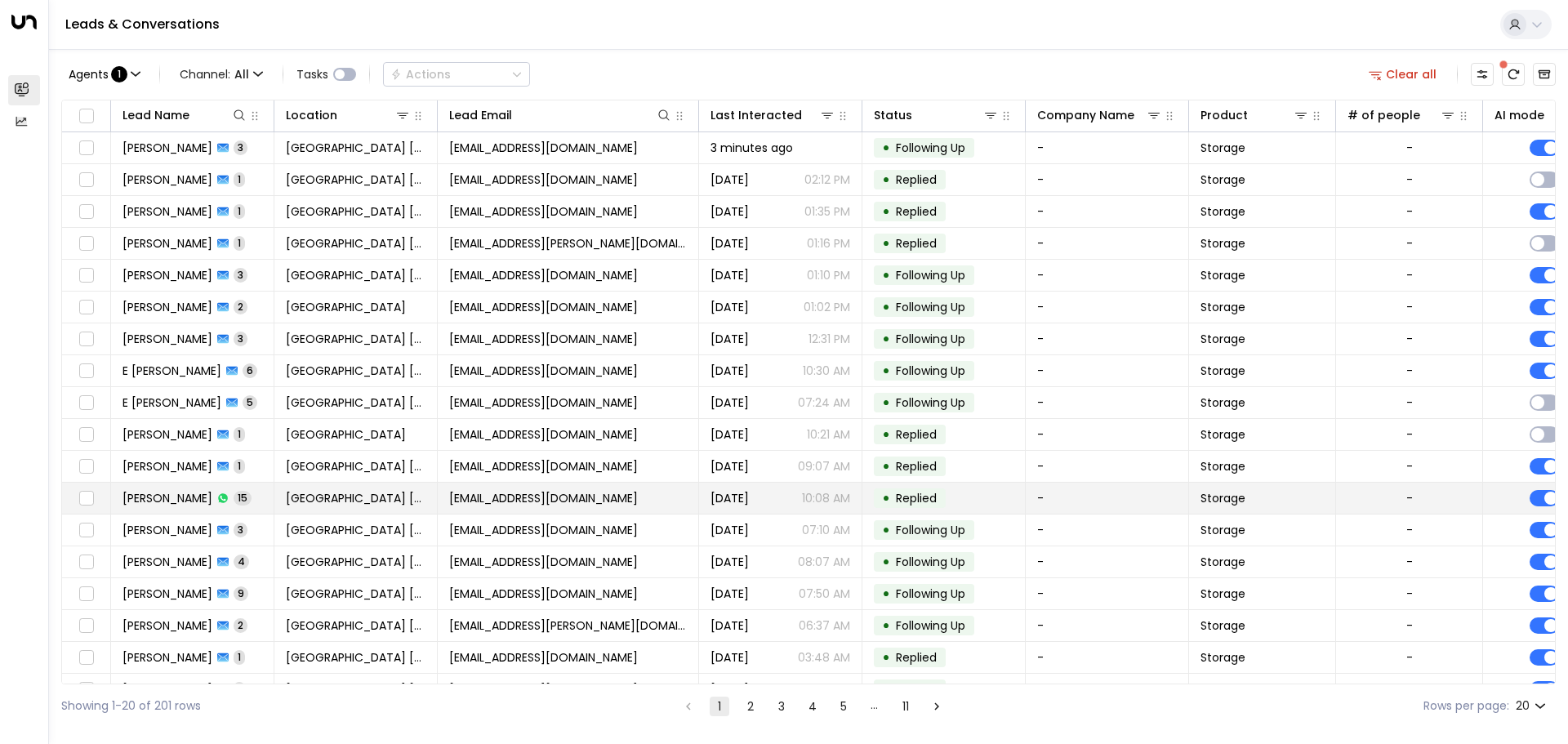 click on "[PERSON_NAME] 15" at bounding box center [187, 498] 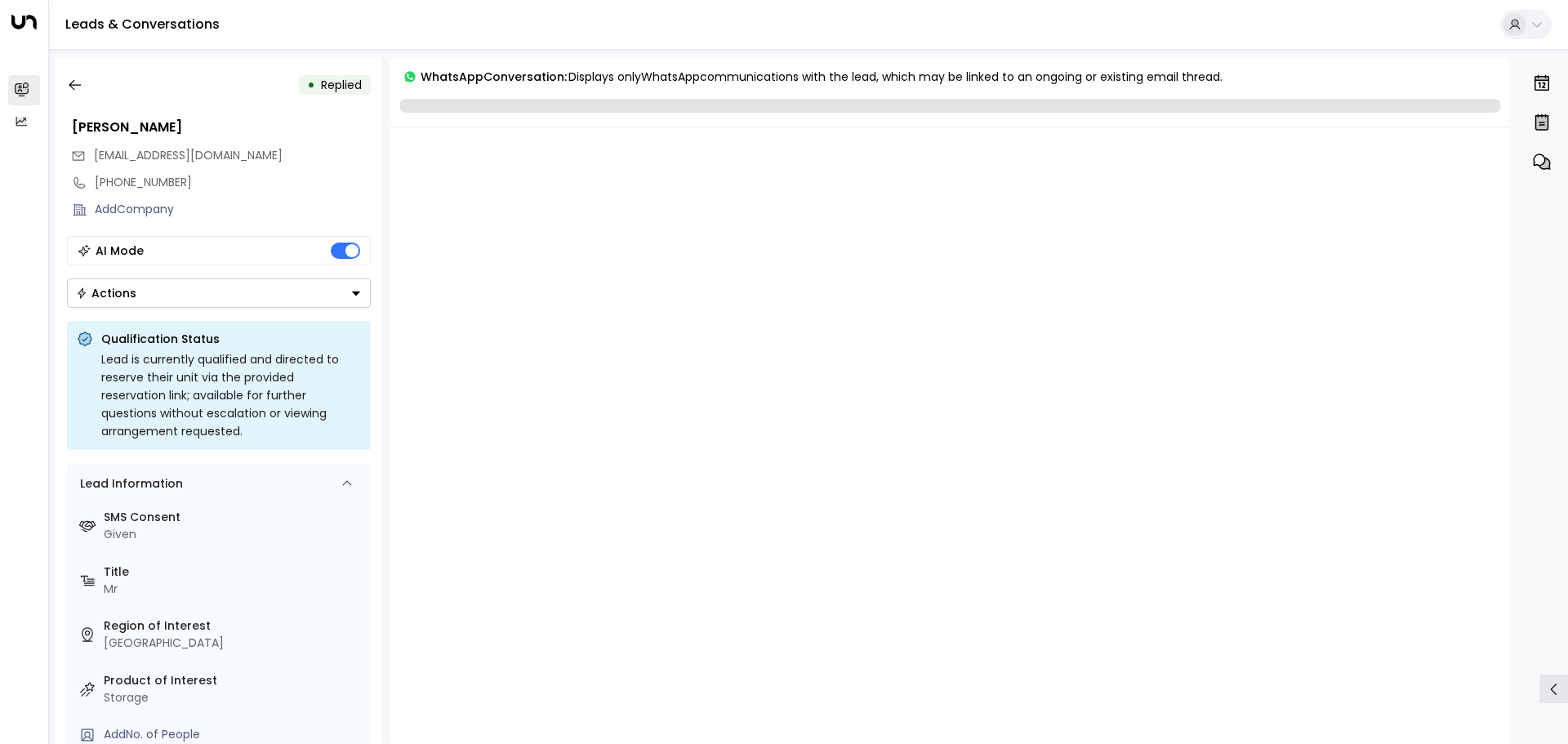 scroll, scrollTop: 3113, scrollLeft: 0, axis: vertical 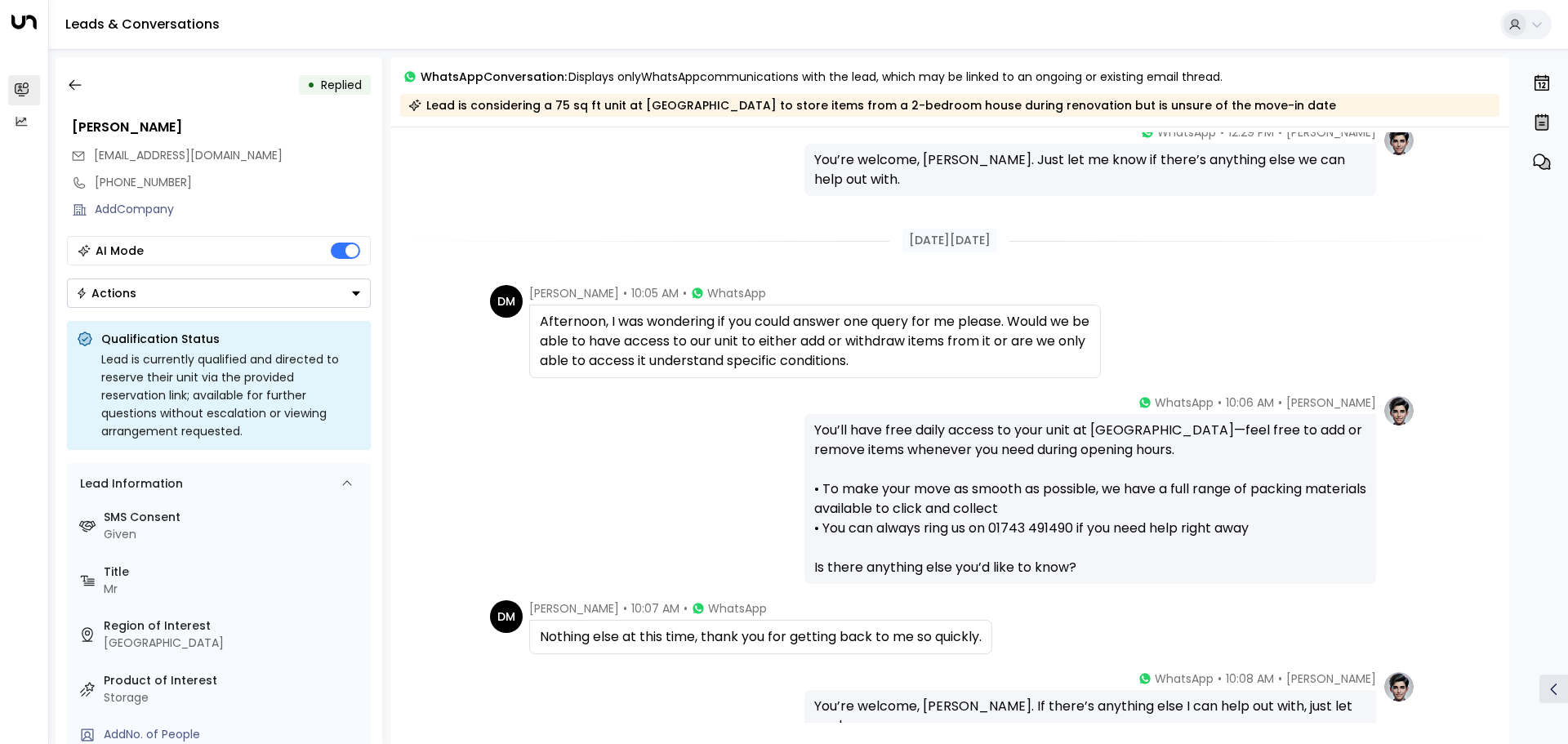 click on "Actions" at bounding box center (219, 293) 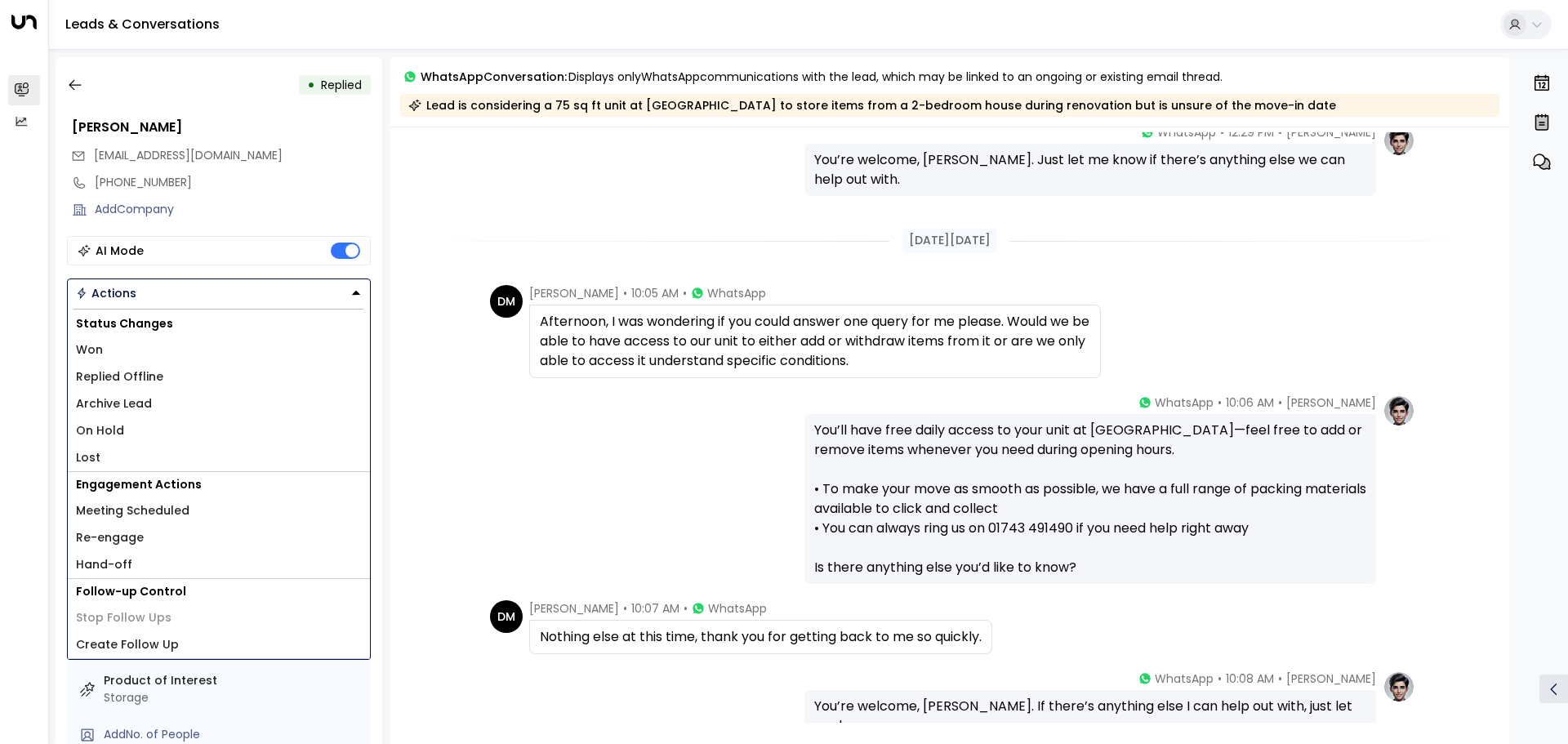 click on "Replied Offline" at bounding box center (219, 376) 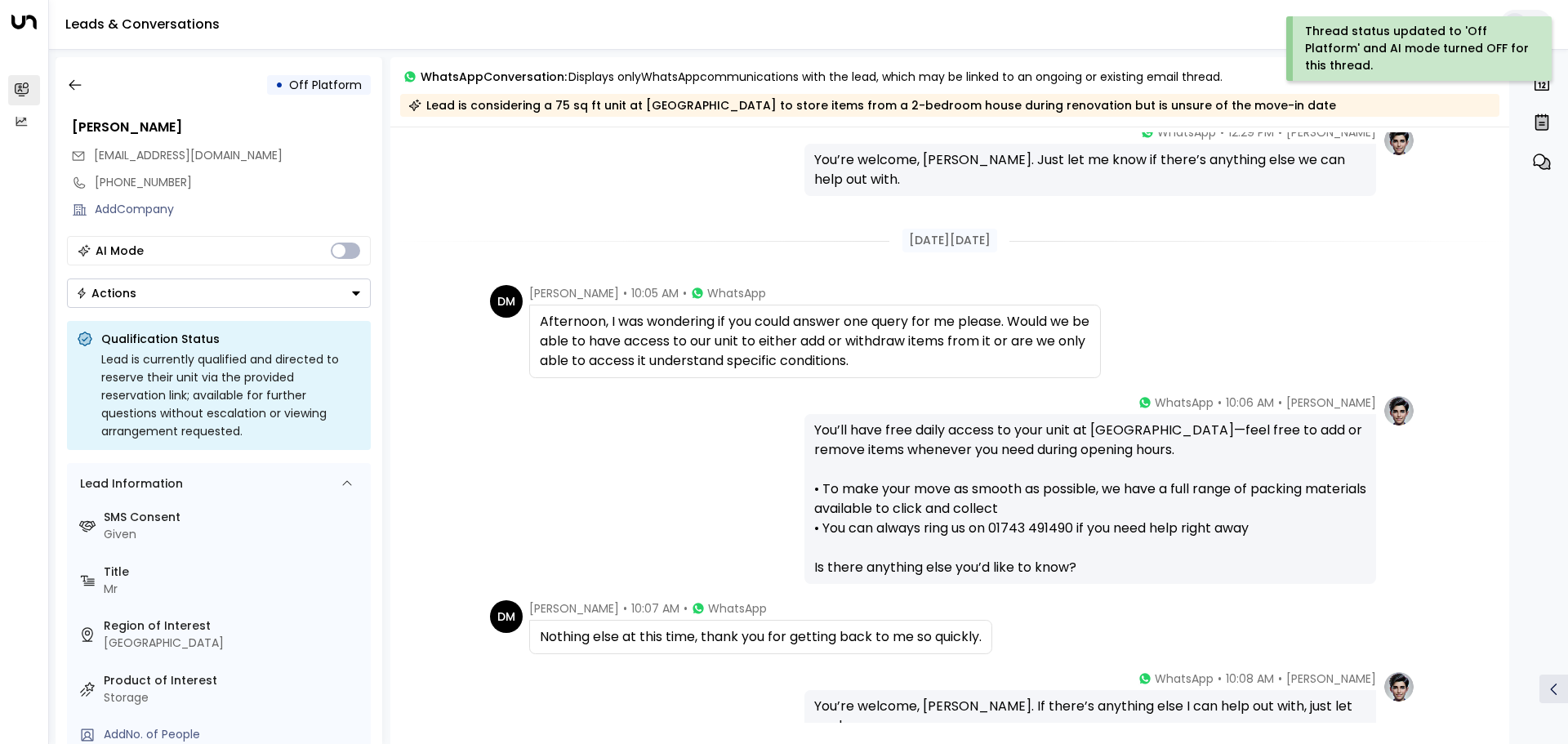 click on "• Off Platform [PERSON_NAME] [EMAIL_ADDRESS][DOMAIN_NAME] [PHONE_NUMBER] Add  Company AI Mode   Actions Qualification Status Lead is currently qualified and directed to reserve their unit via the provided reservation link; available for further questions without escalation or viewing arrangement requested. Lead Information SMS Consent Given Title Mr Region of Interest Shropshire Product of Interest Storage Add  No. of People Area 75.02-75.02   Sq. ft. Start Date [DATE] Term Length 6-12 months Add  Budget Source [PHONE_NUMBER] Lead created on   [DATE] 11:30 pm" at bounding box center (219, 400) 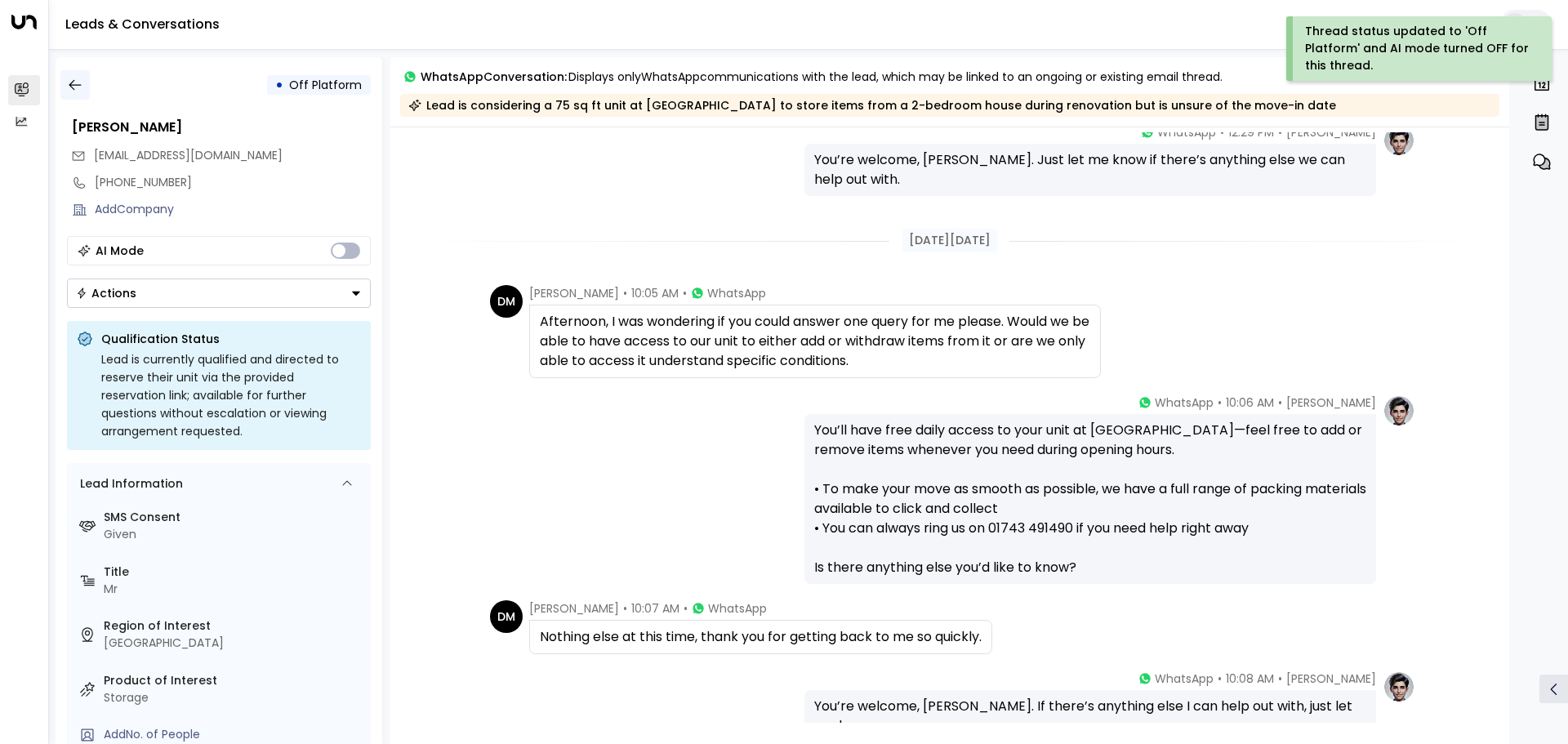click 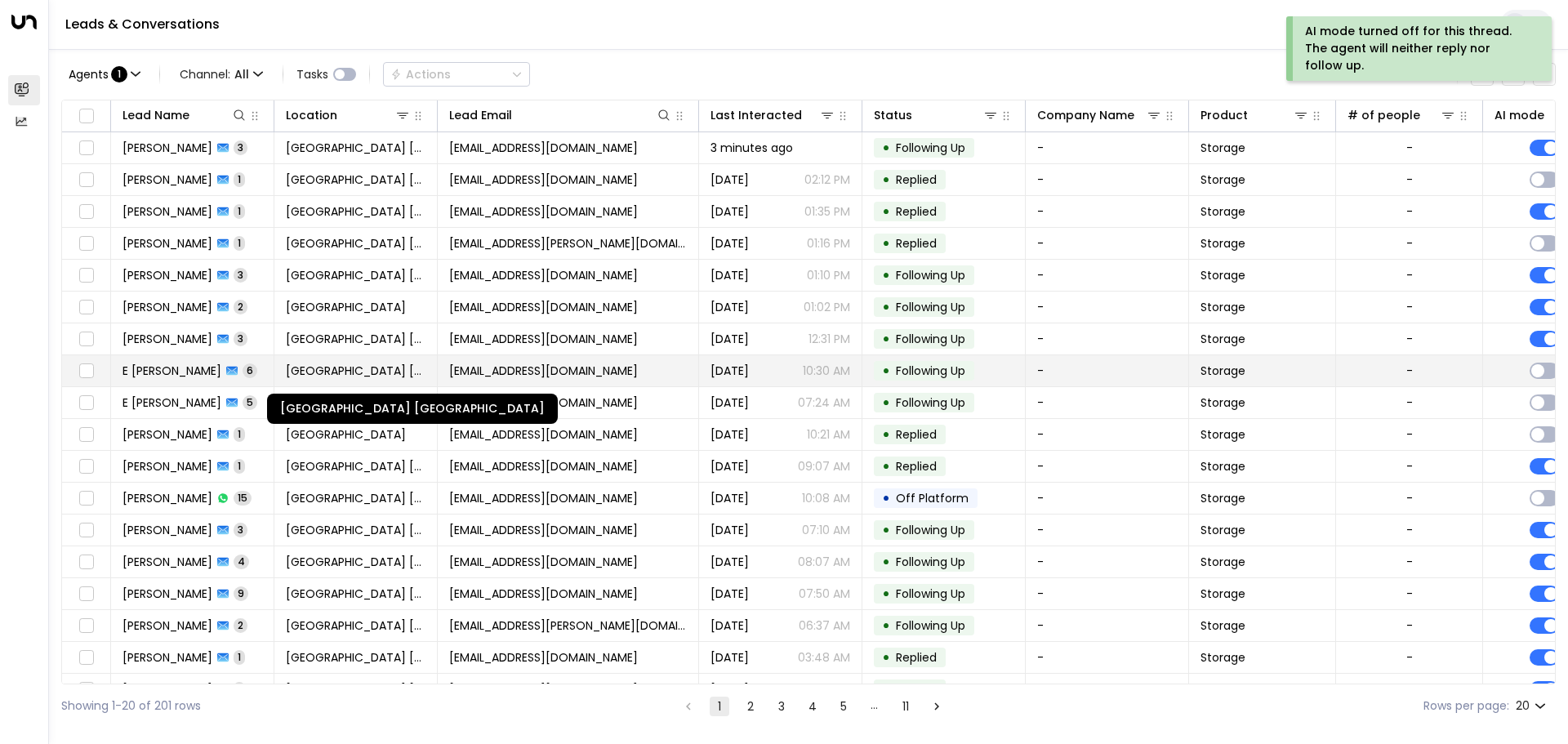 click on "[GEOGRAPHIC_DATA] [GEOGRAPHIC_DATA]" at bounding box center (355, 371) 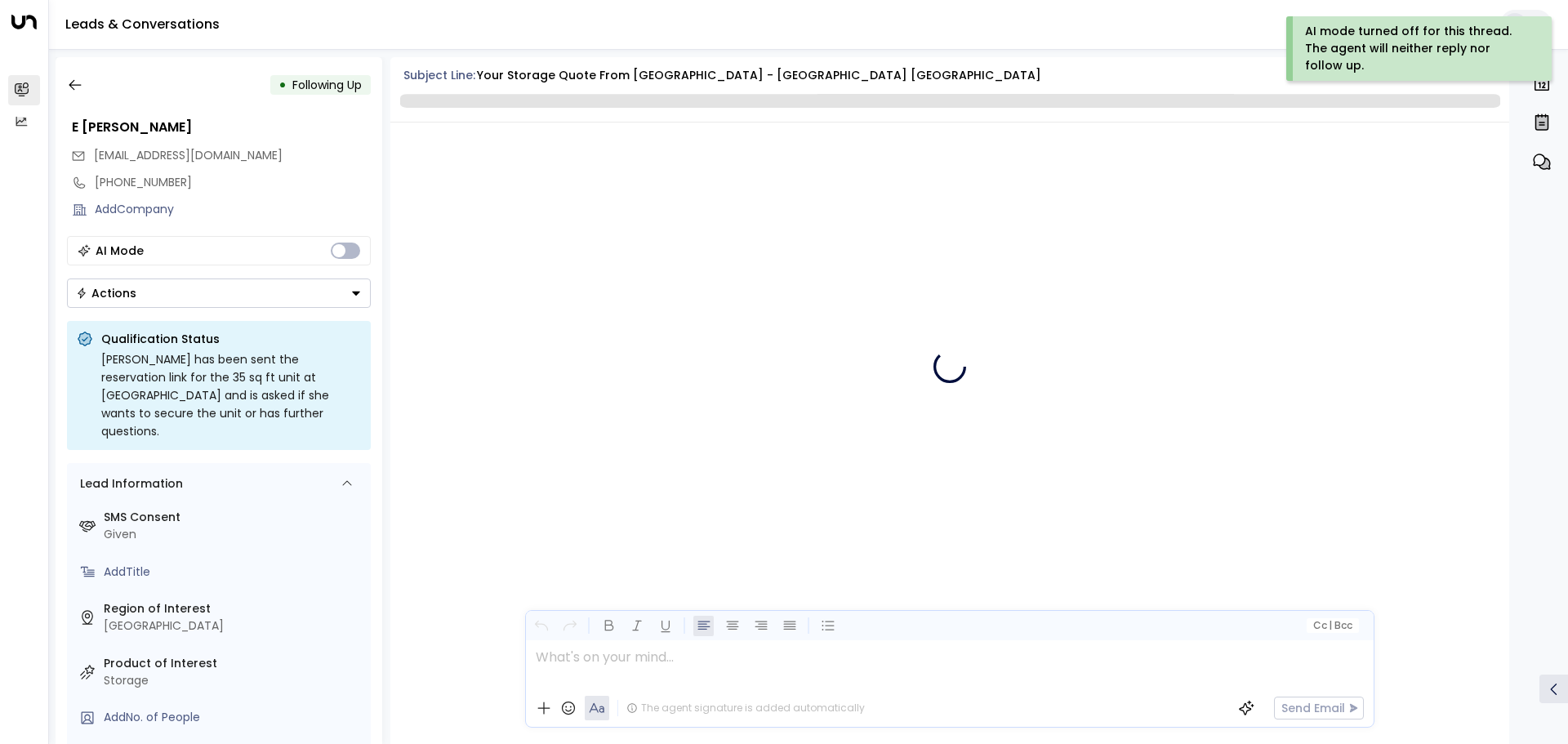 scroll, scrollTop: 7297, scrollLeft: 0, axis: vertical 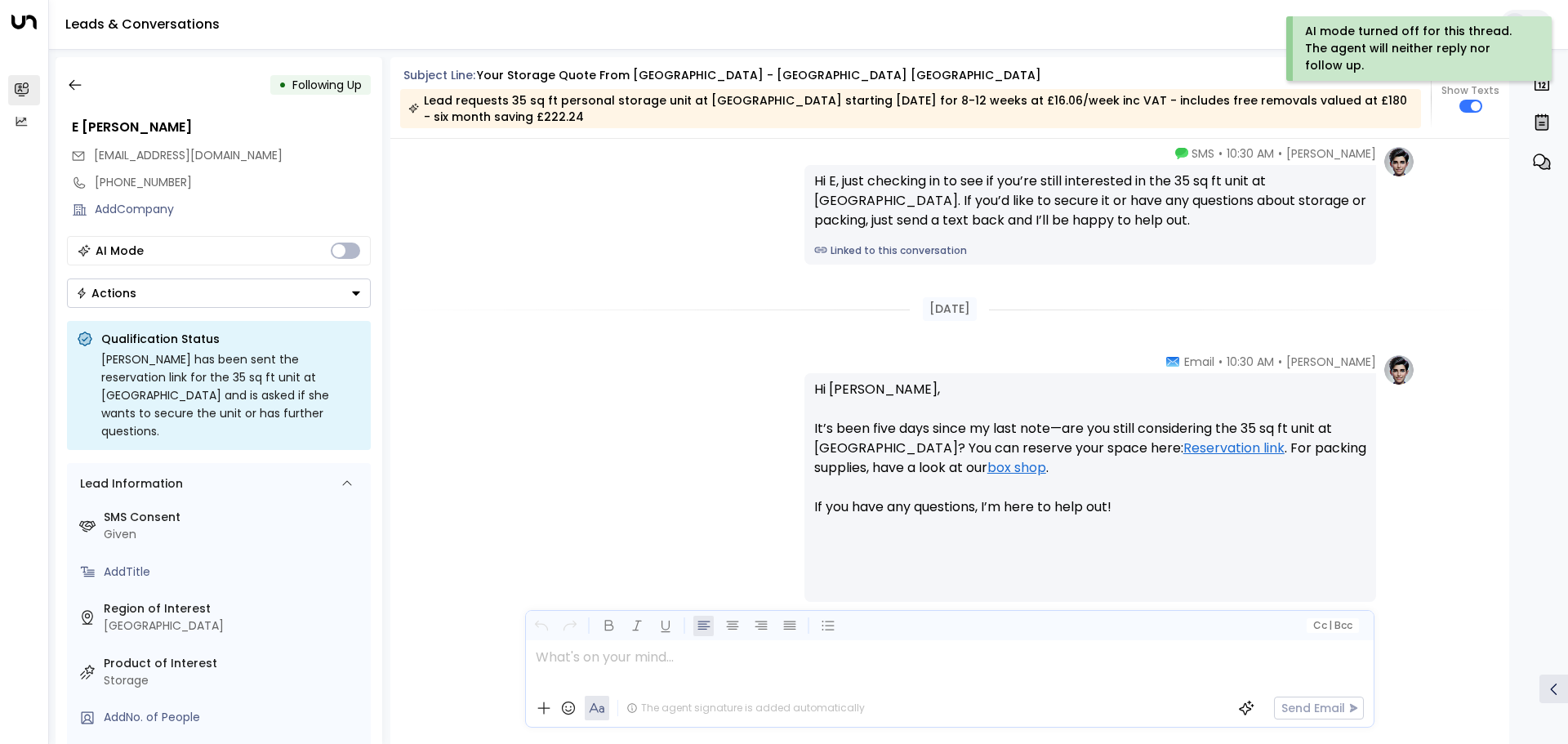 click on "Actions" at bounding box center (219, 293) 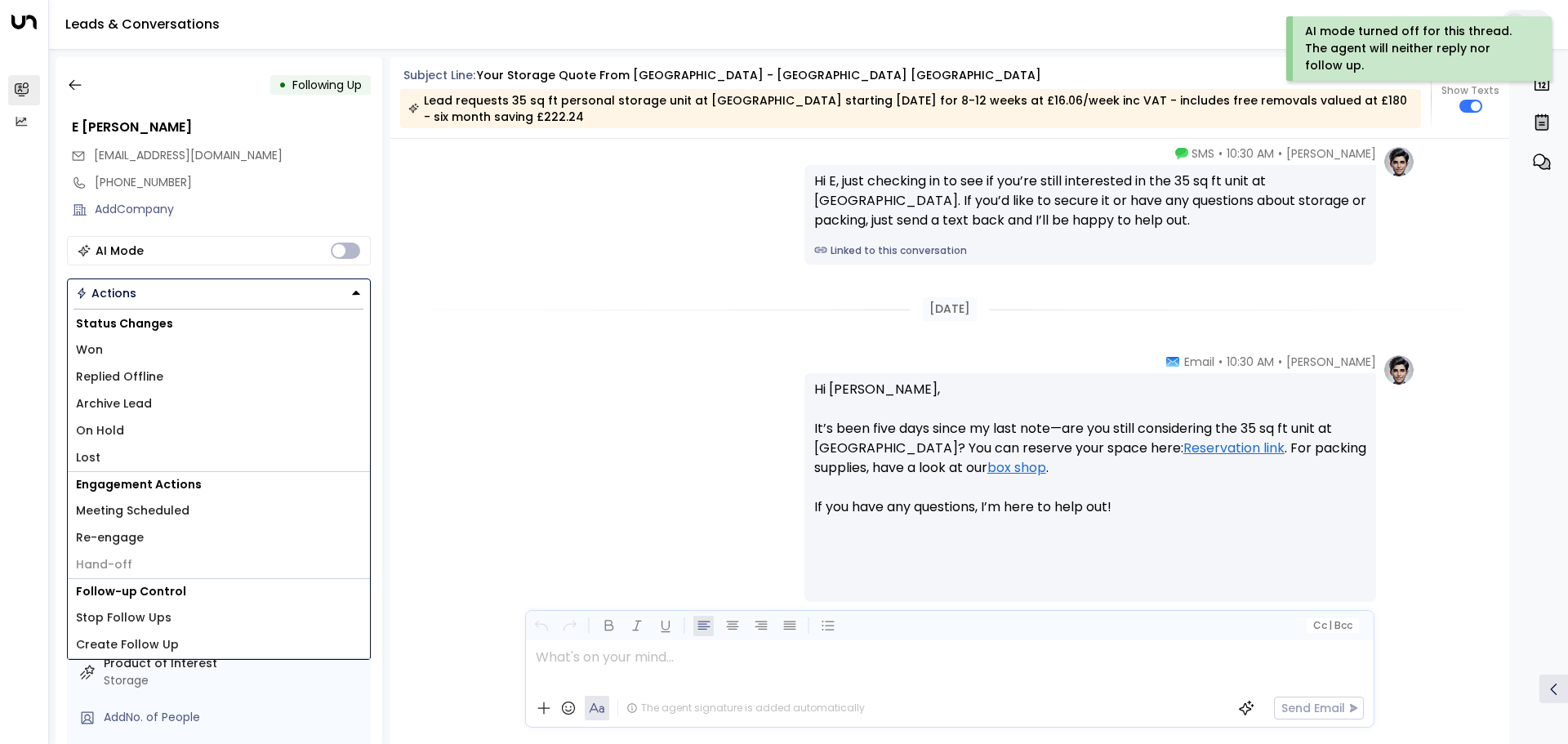 click on "Replied Offline" at bounding box center [219, 376] 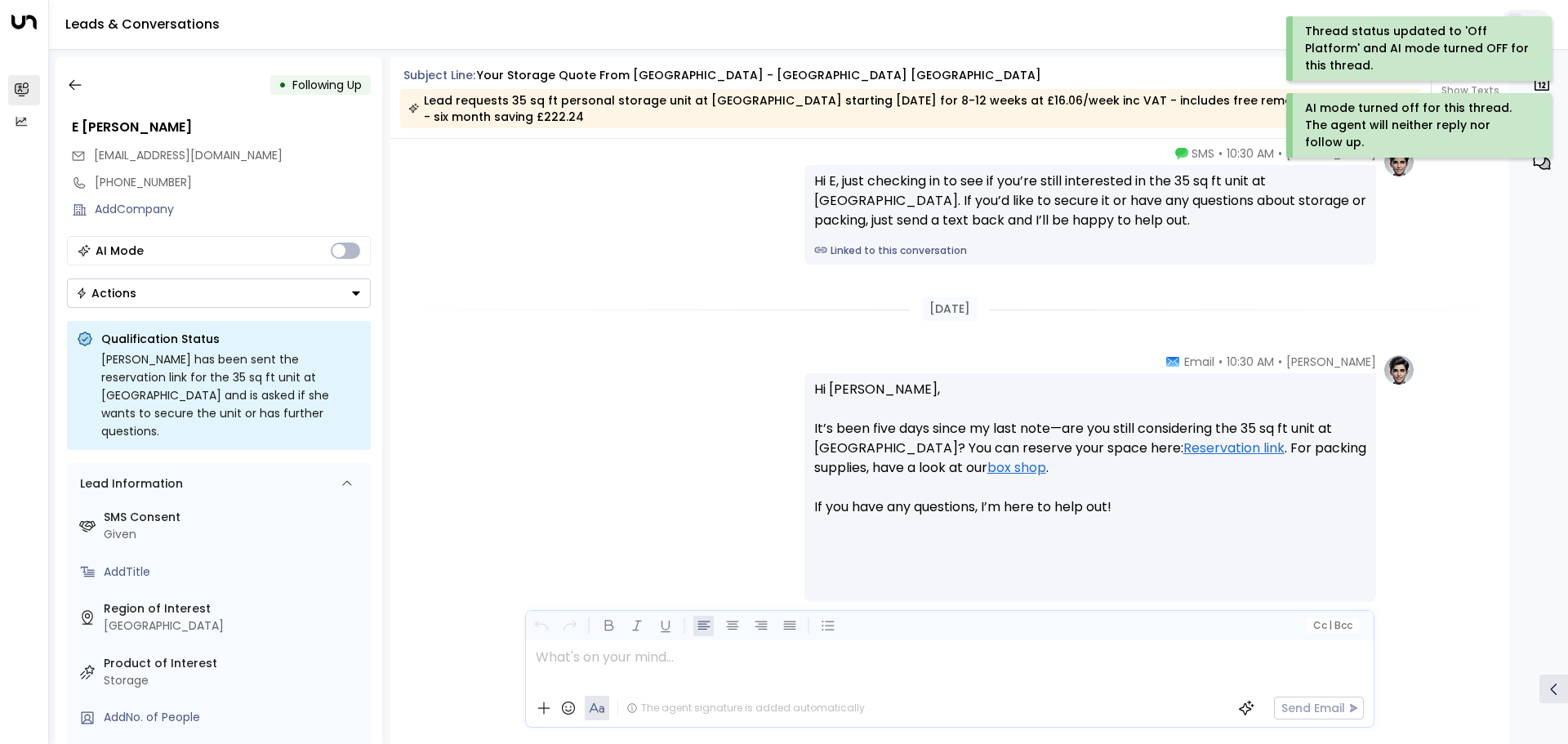 click on "Subject Line: Your storage quote from Space Station - [GEOGRAPHIC_DATA] [GEOGRAPHIC_DATA] Lead requests 35 sq ft personal storage unit at [GEOGRAPHIC_DATA] starting [DATE] for 8-12 weeks at £16.06/week inc VAT - includes free removals valued at £180 - six month saving £222.24 Show Texts" at bounding box center (950, 98) 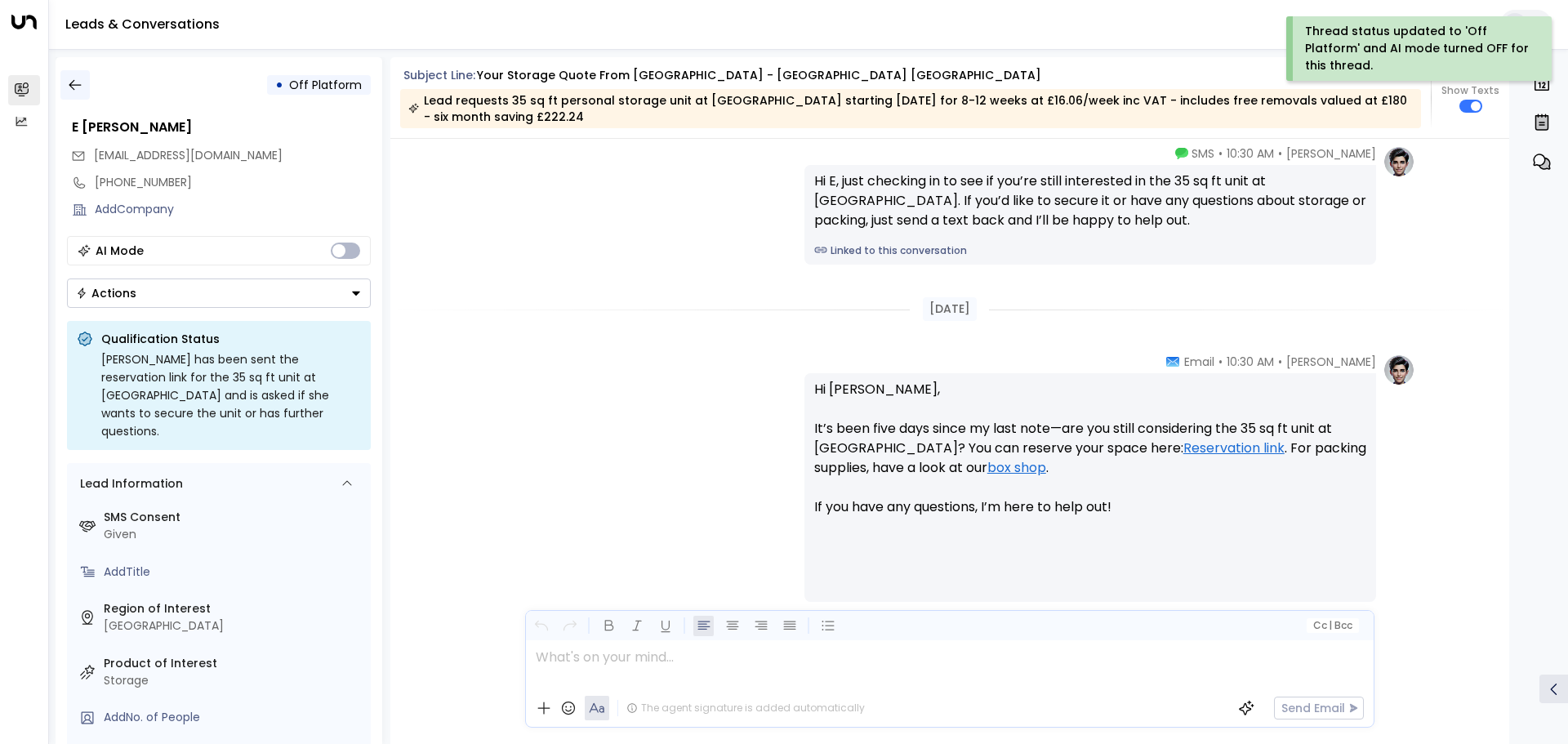 click 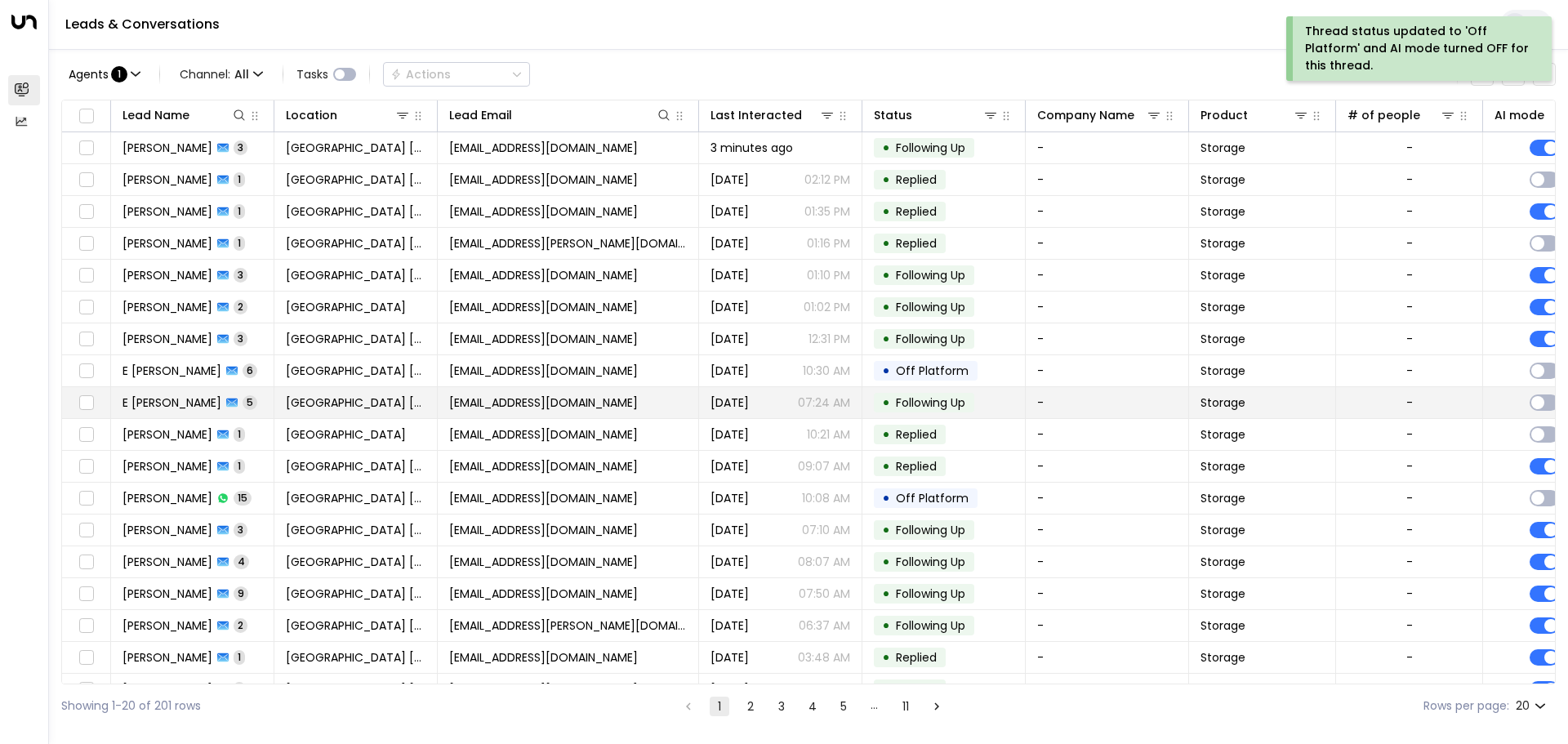 click on "E [PERSON_NAME] 5" at bounding box center (189, 403) 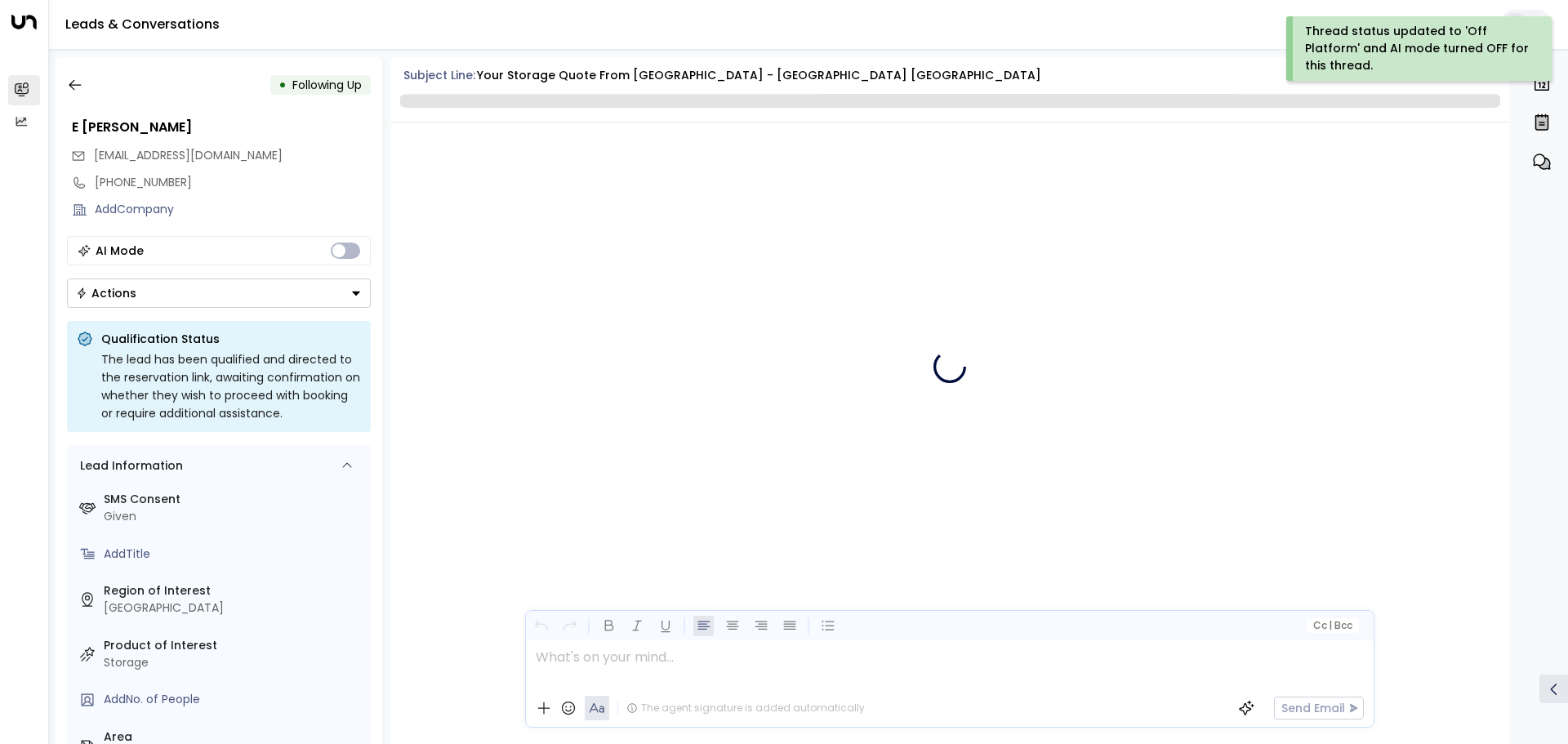 scroll, scrollTop: 6132, scrollLeft: 0, axis: vertical 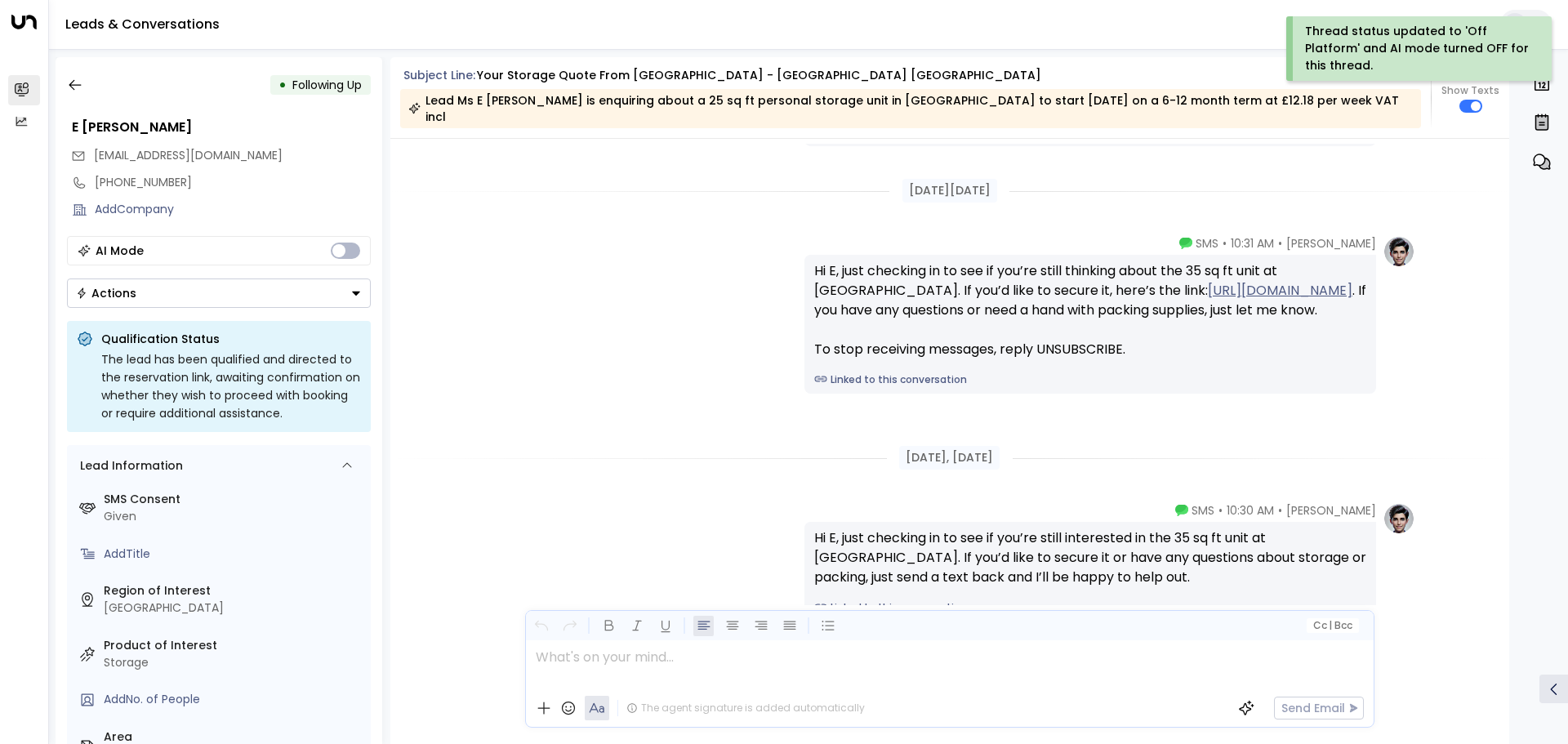 click on "Actions" at bounding box center [219, 293] 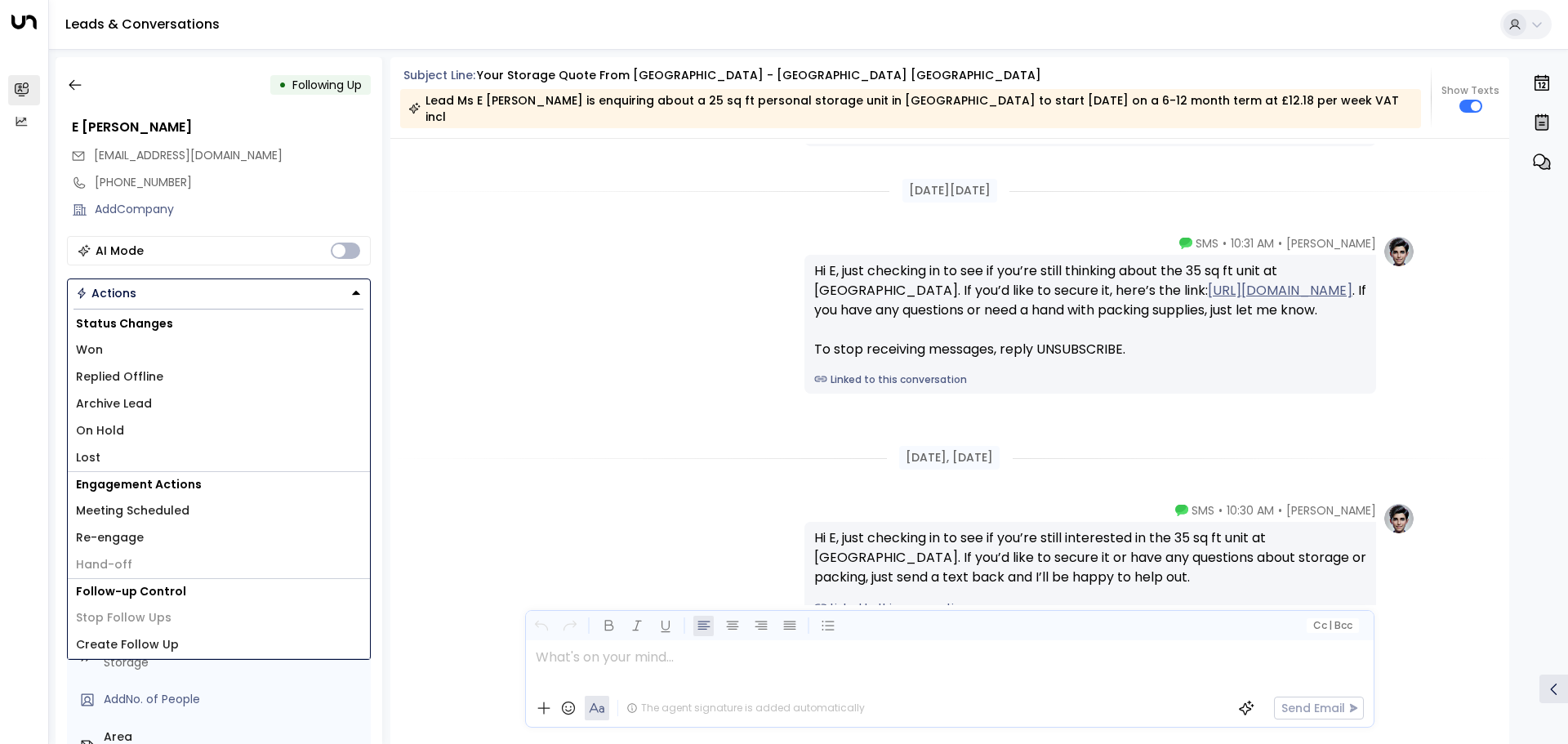 click on "Replied Offline" at bounding box center (219, 376) 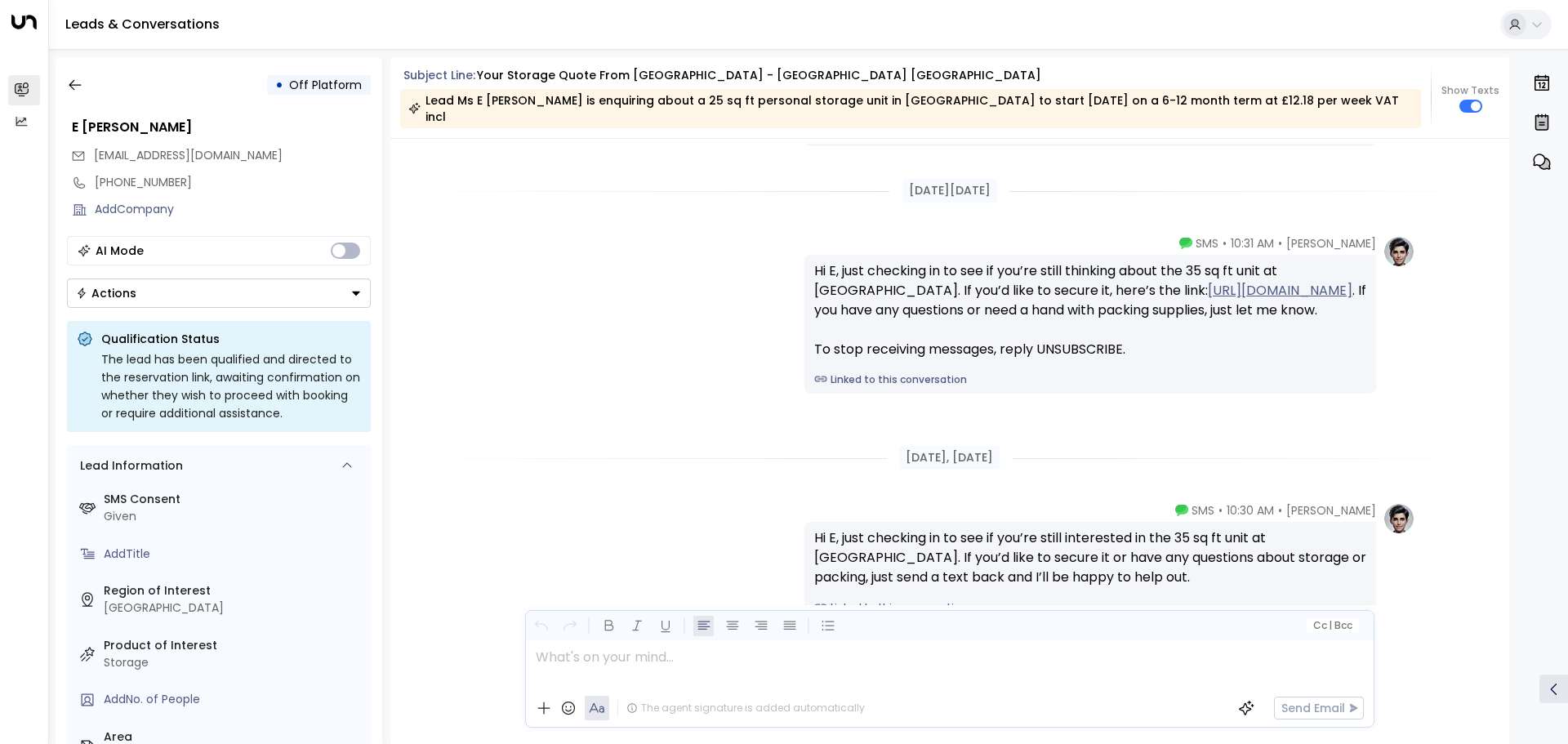 click on "Subject Line:" at bounding box center [439, 75] 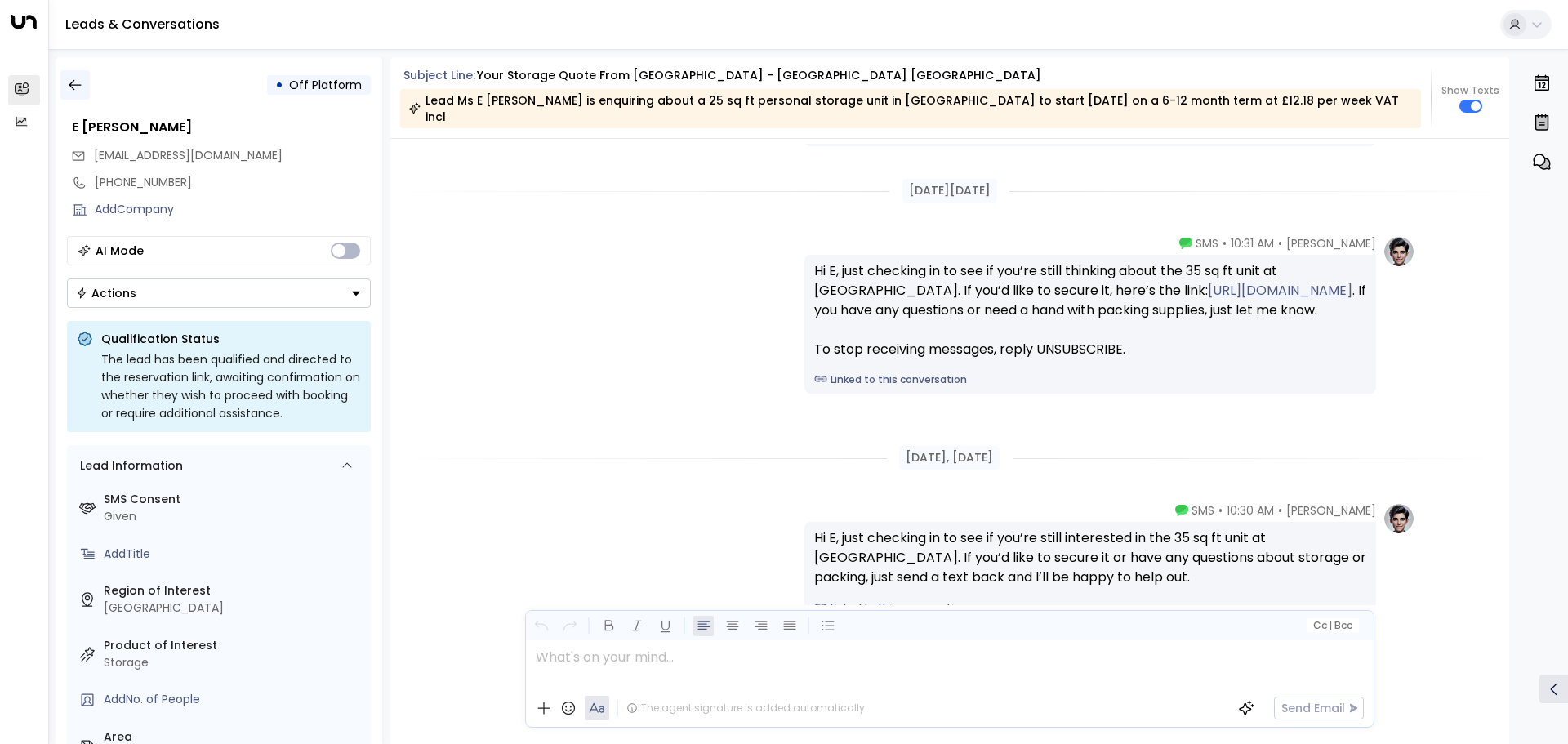 click at bounding box center (75, 85) 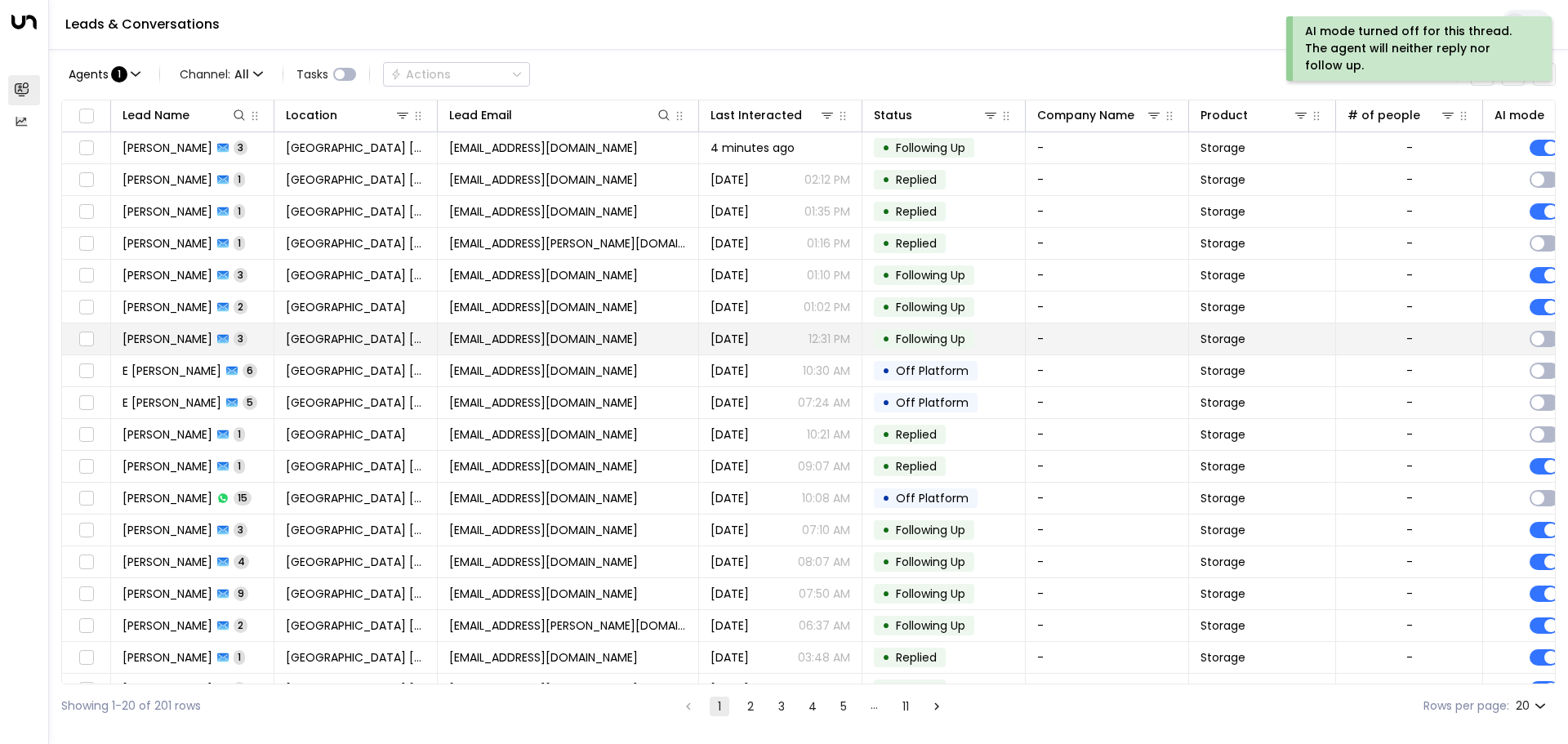 click on "[EMAIL_ADDRESS][DOMAIN_NAME]" at bounding box center (568, 339) 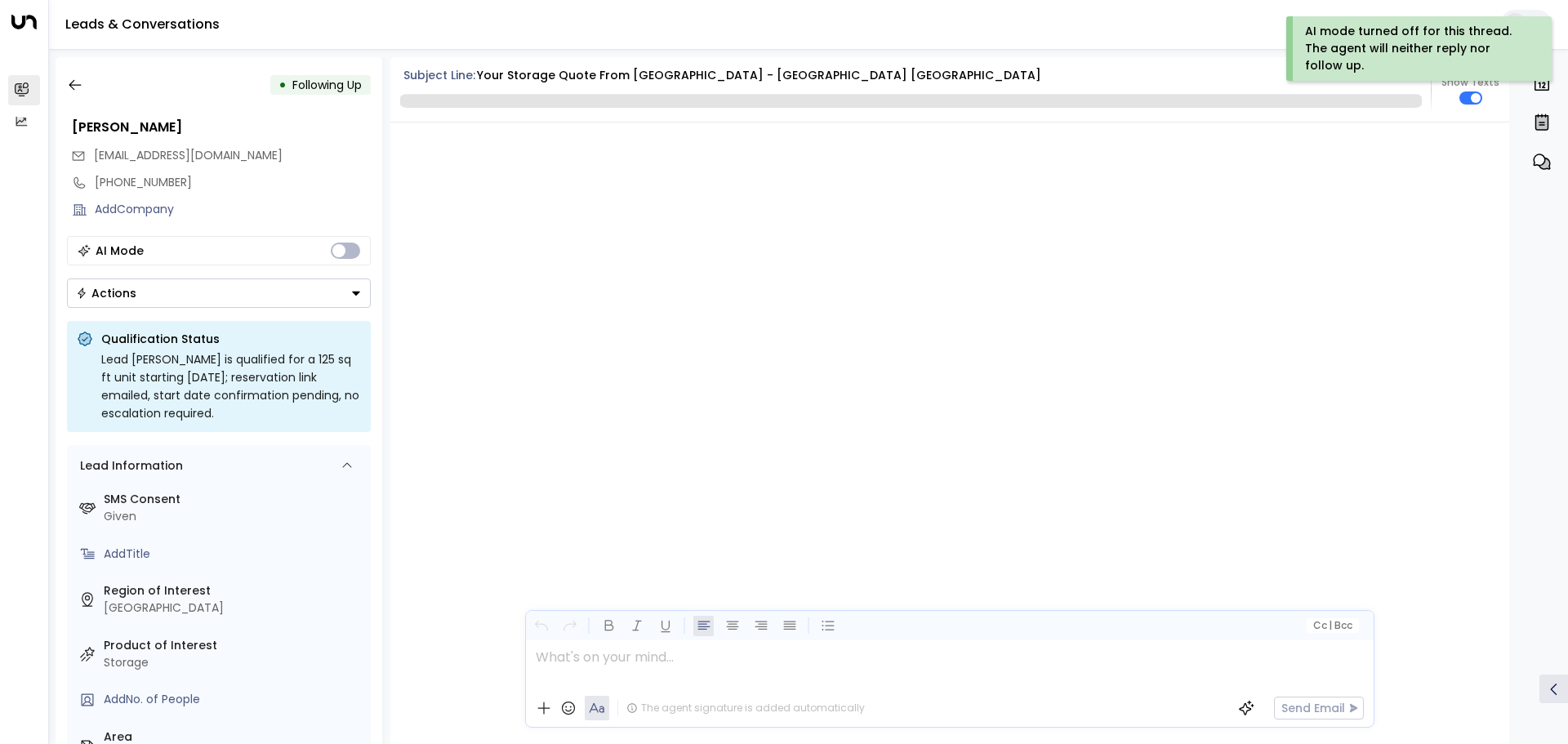 scroll, scrollTop: 2364, scrollLeft: 0, axis: vertical 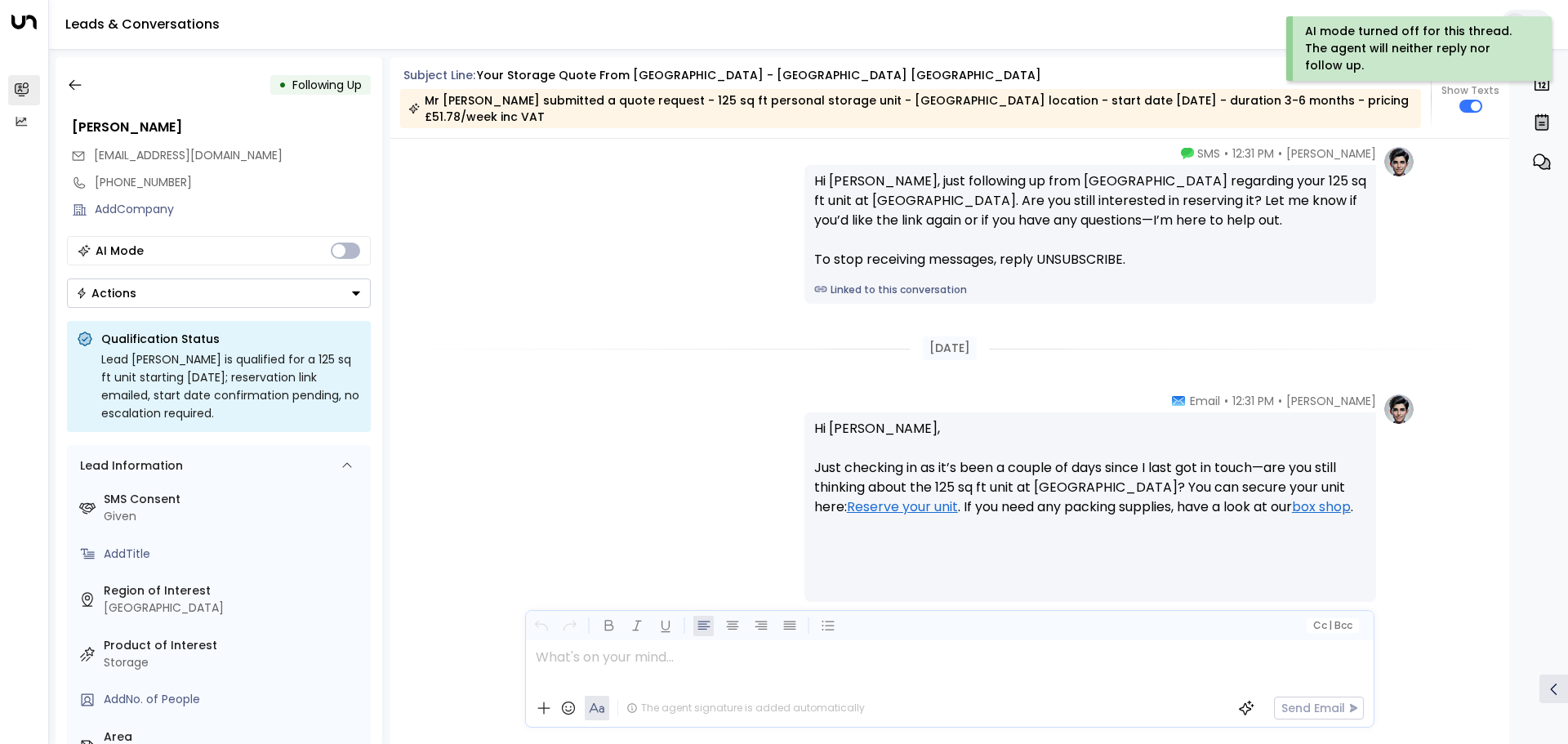 click on "Actions" at bounding box center [219, 293] 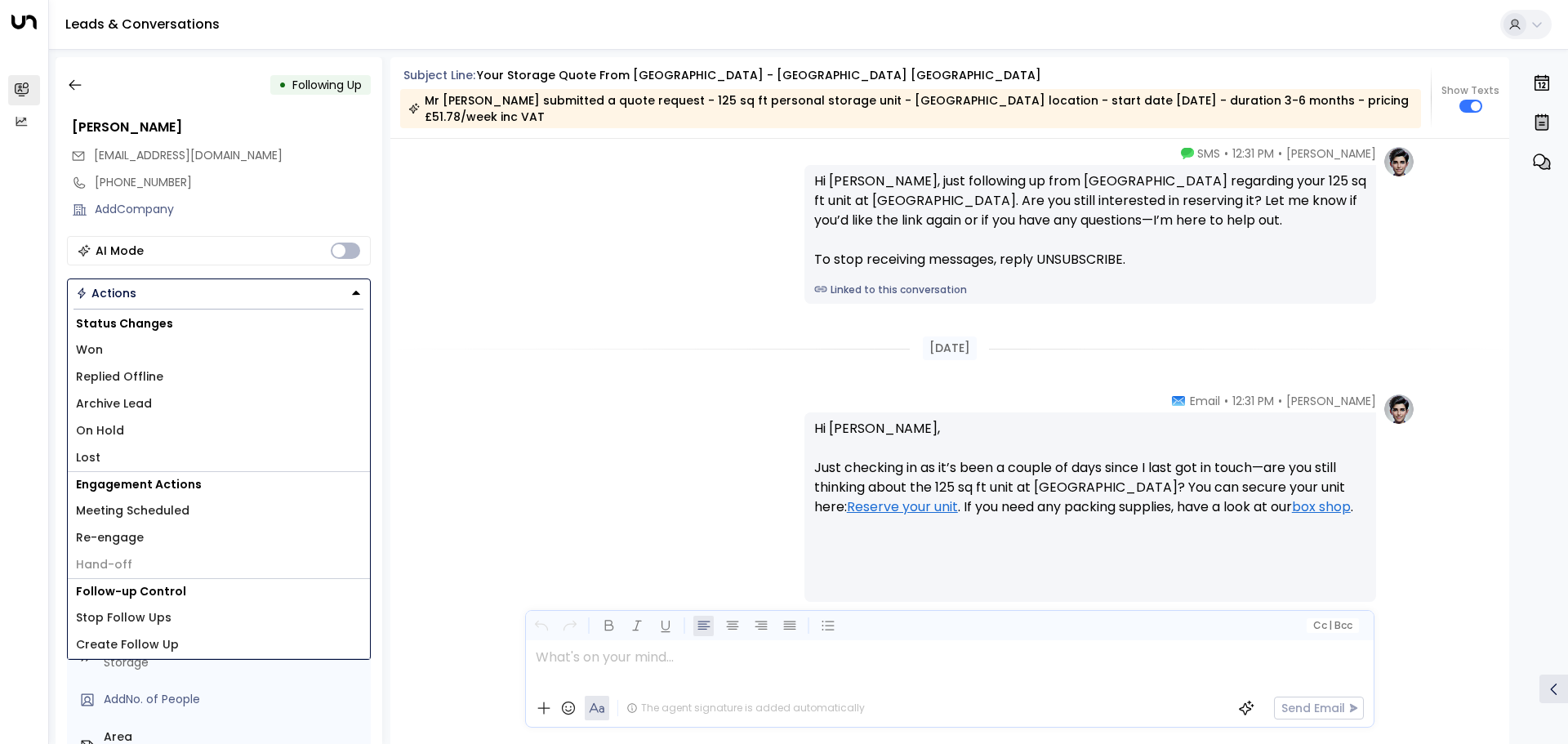click on "Replied Offline" at bounding box center (119, 376) 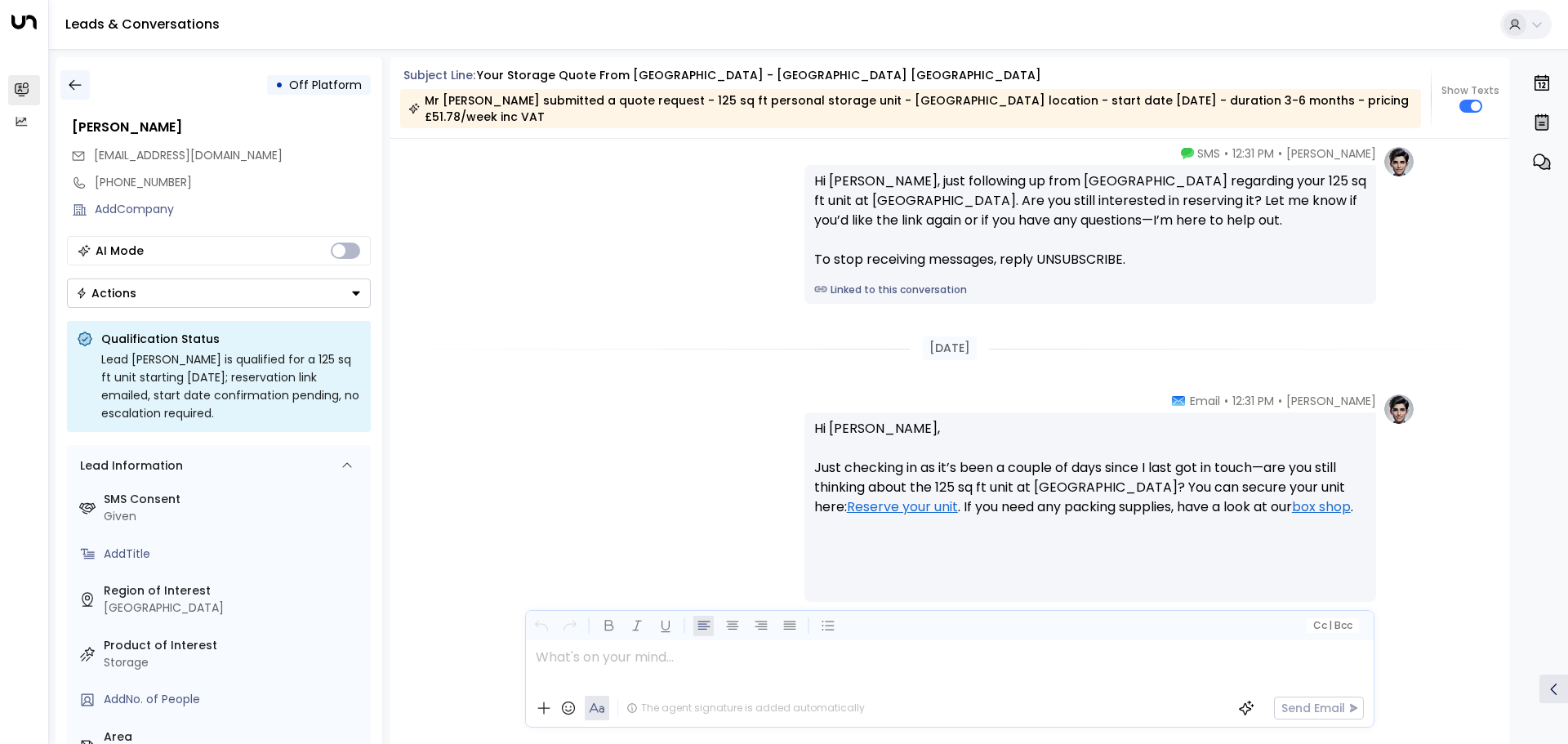 click 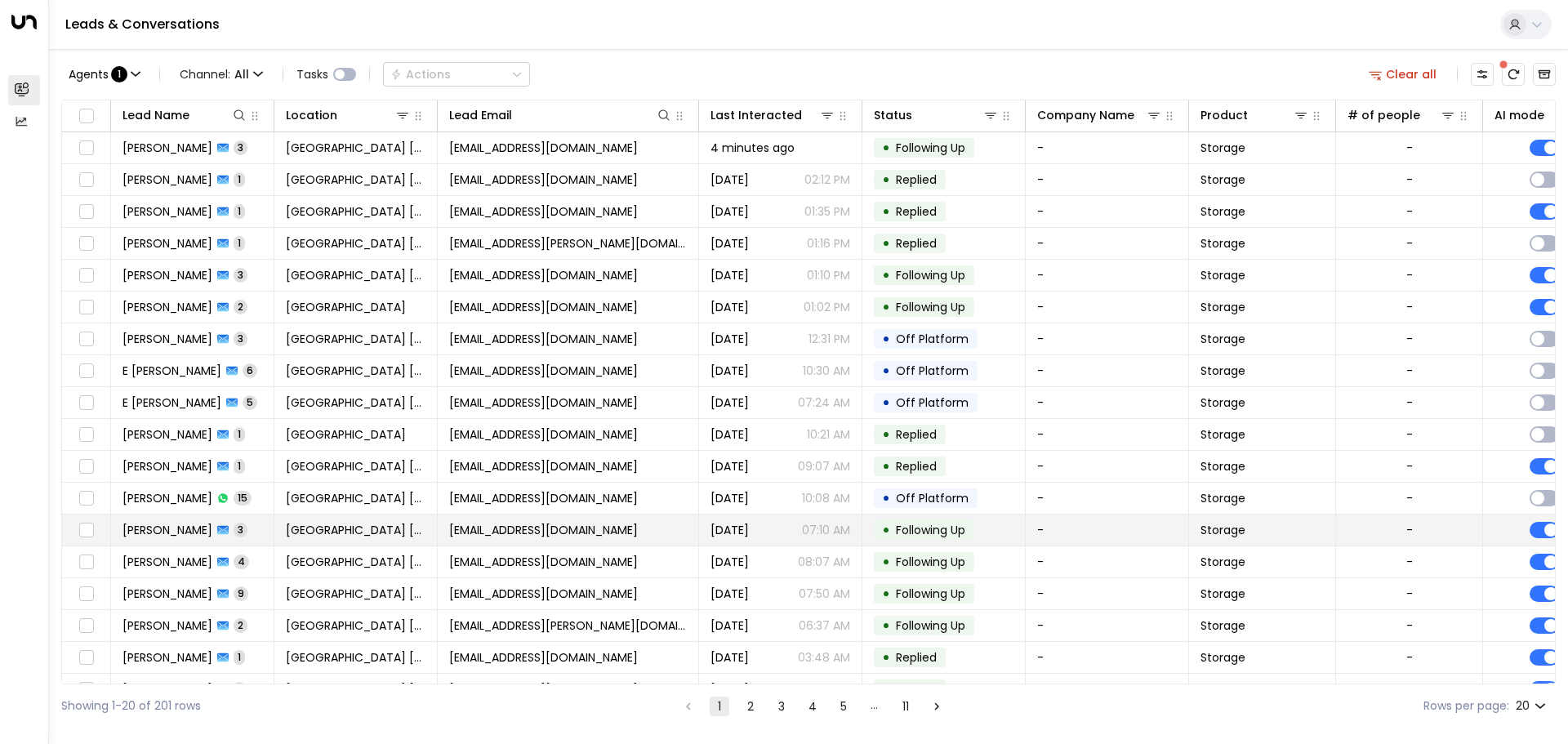 click on "[EMAIL_ADDRESS][DOMAIN_NAME]" at bounding box center [568, 530] 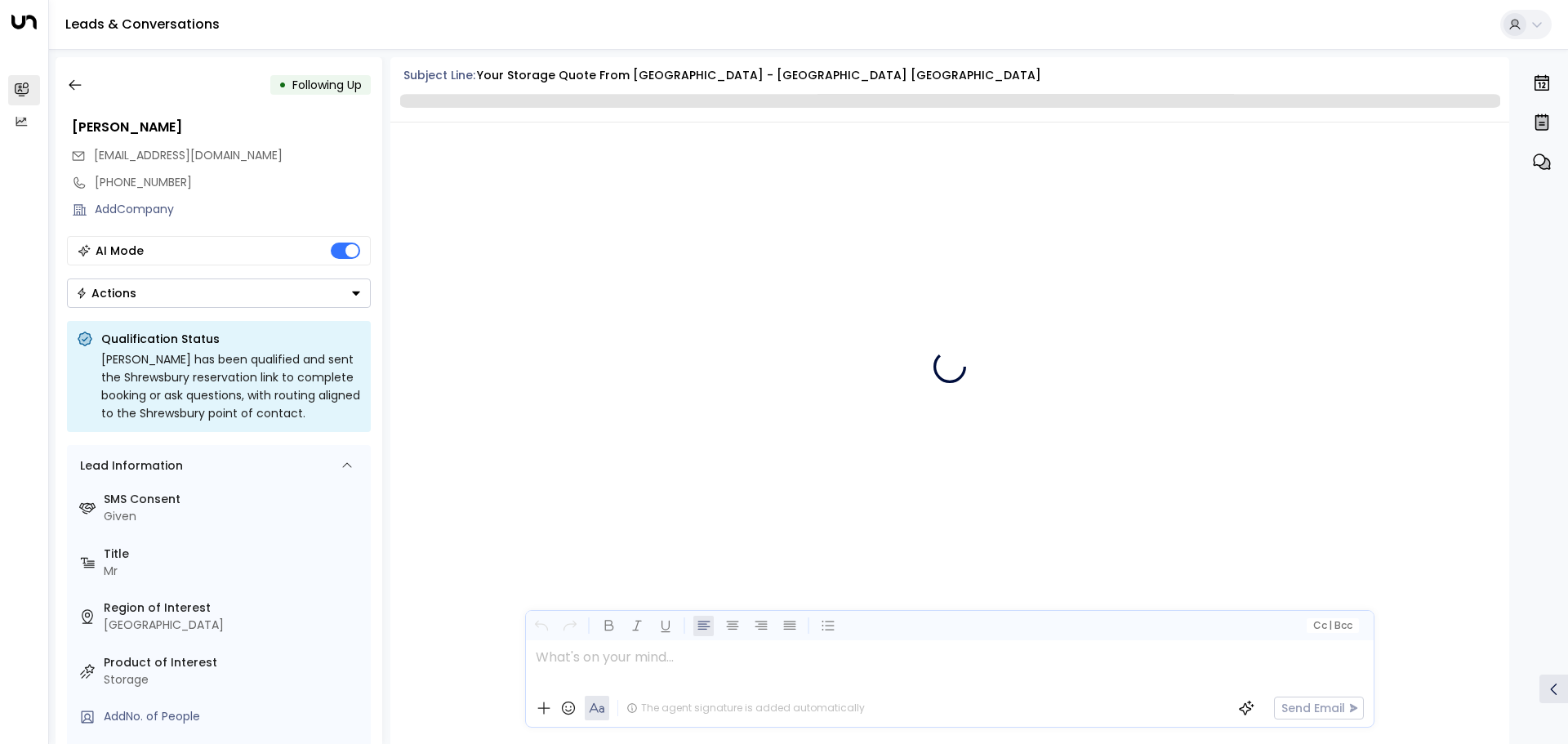 scroll, scrollTop: 6795, scrollLeft: 0, axis: vertical 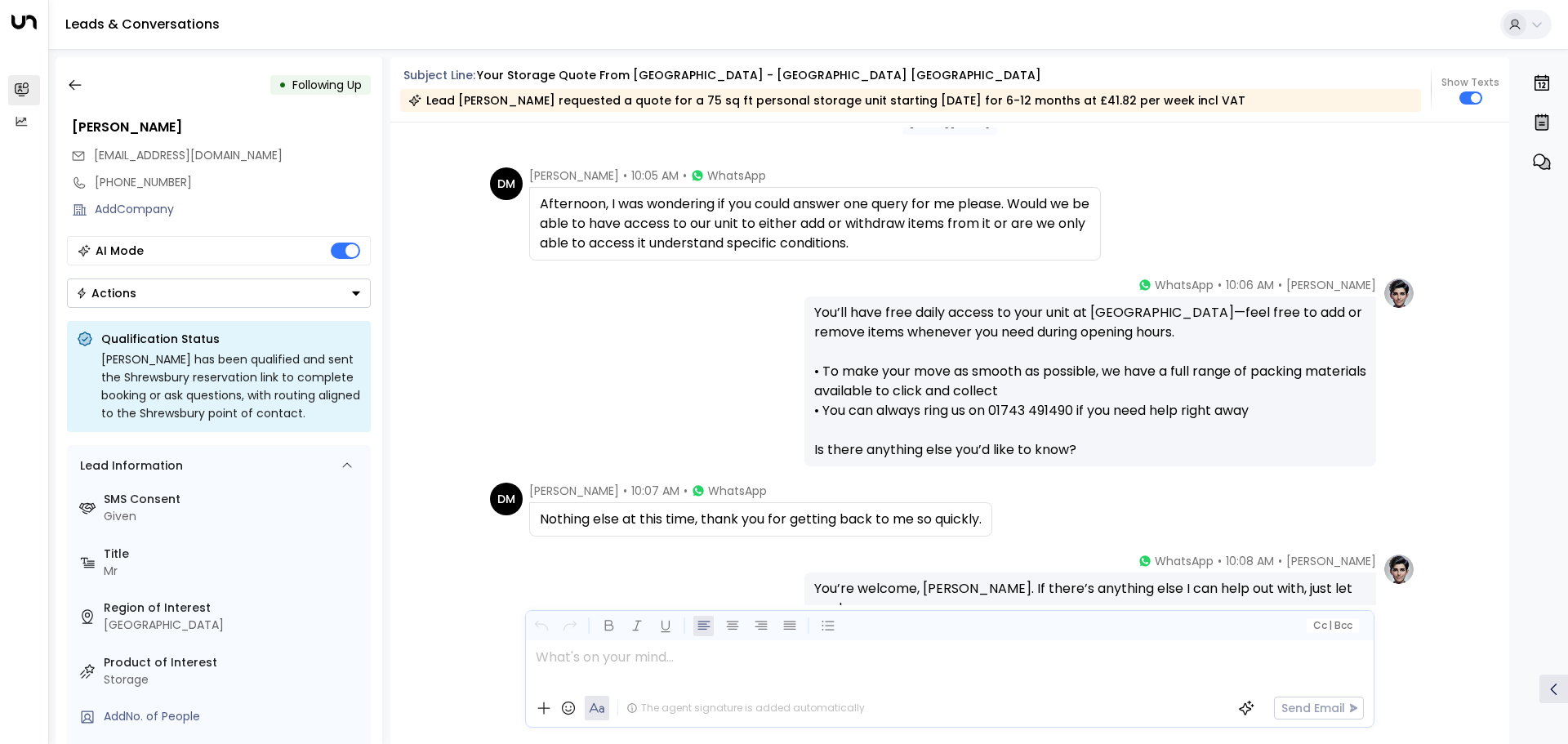 click on "Actions" at bounding box center [219, 293] 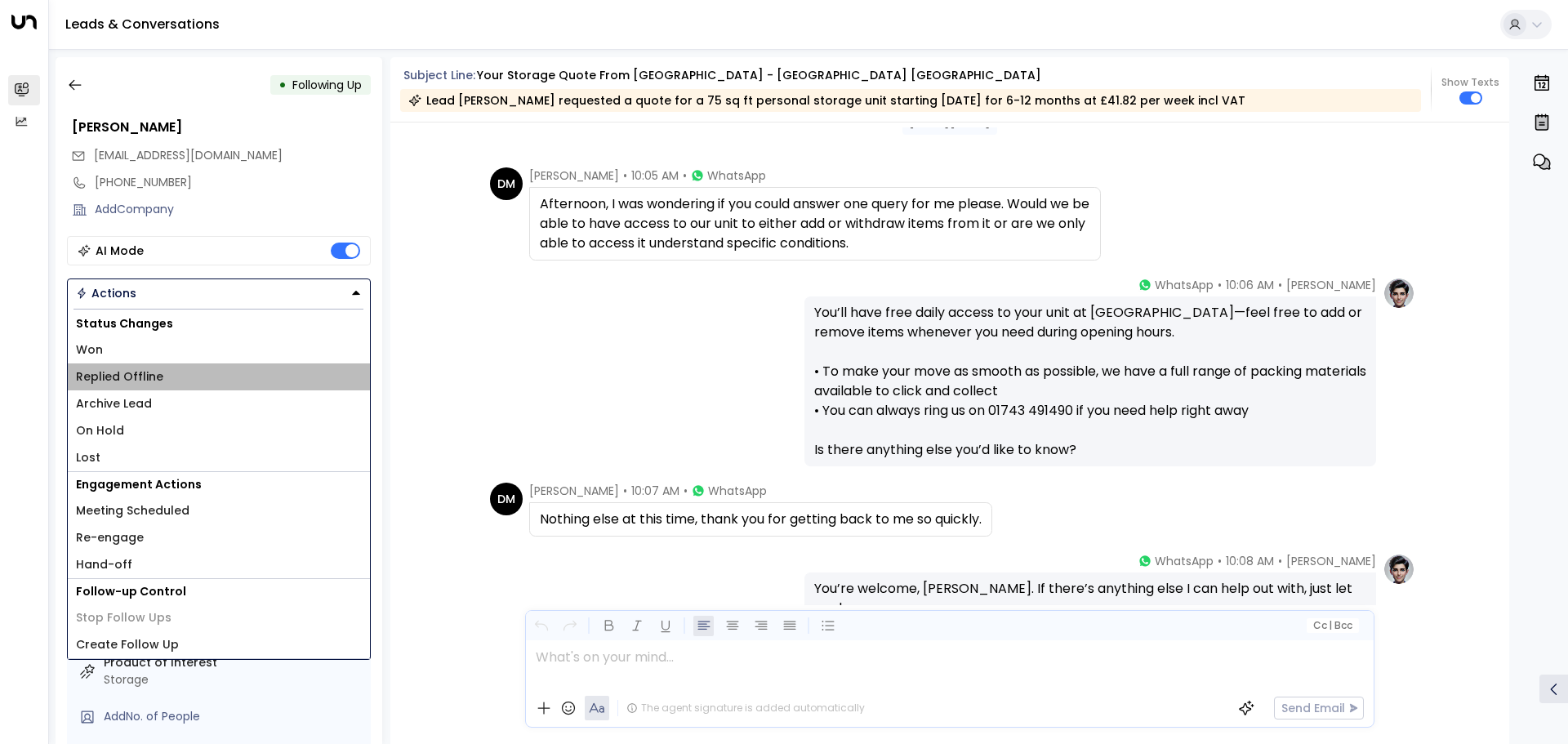 click on "Replied Offline" at bounding box center [219, 376] 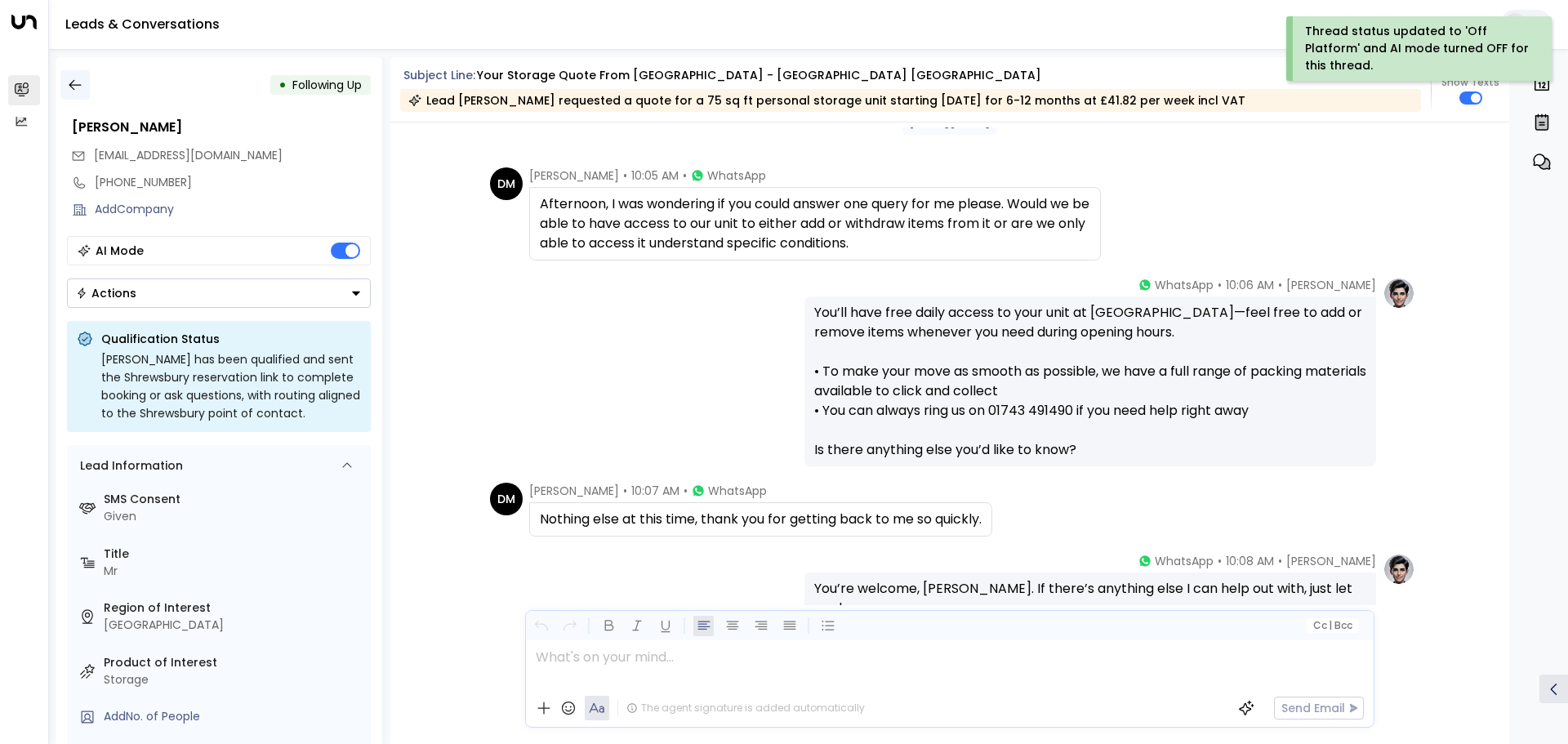 click 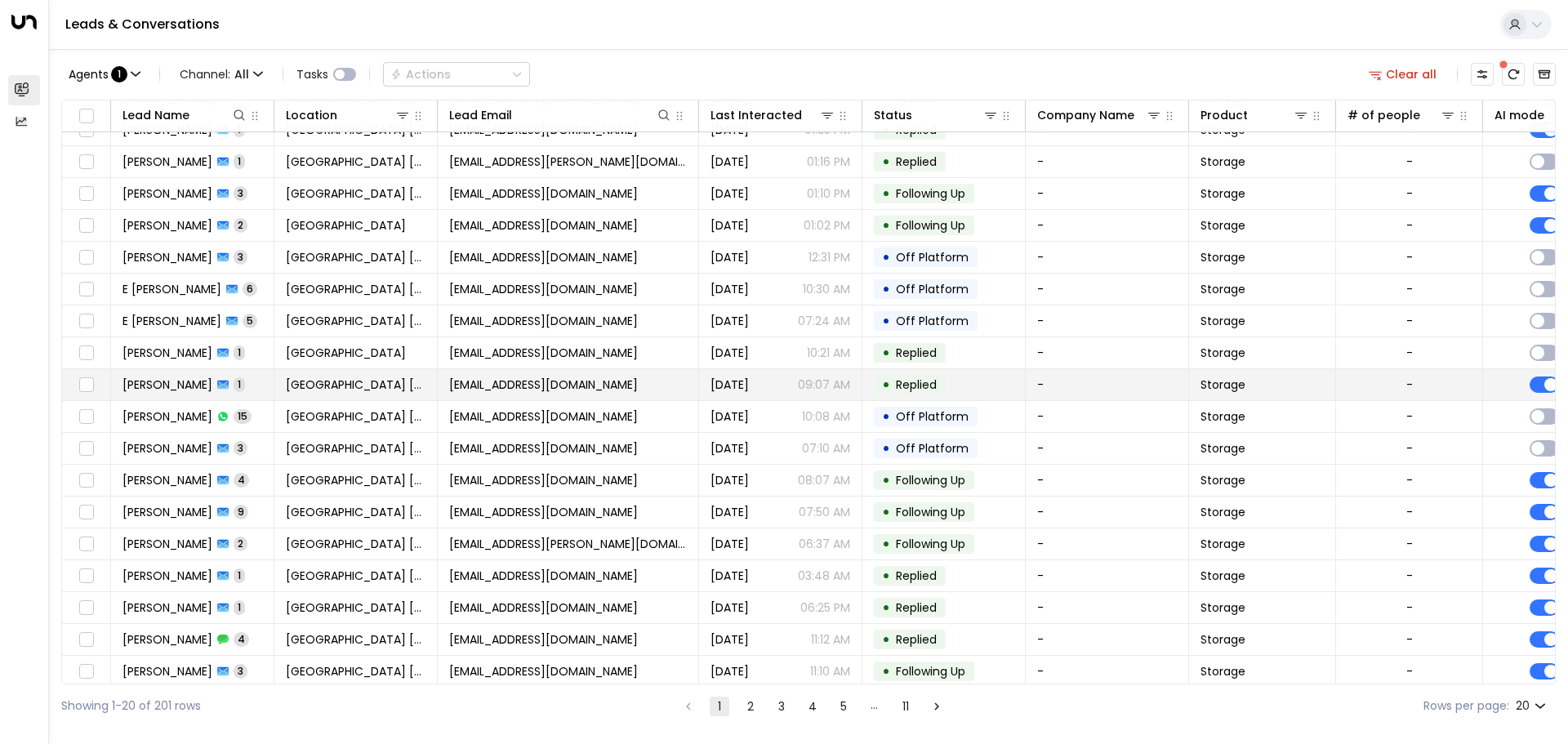 scroll, scrollTop: 91, scrollLeft: 0, axis: vertical 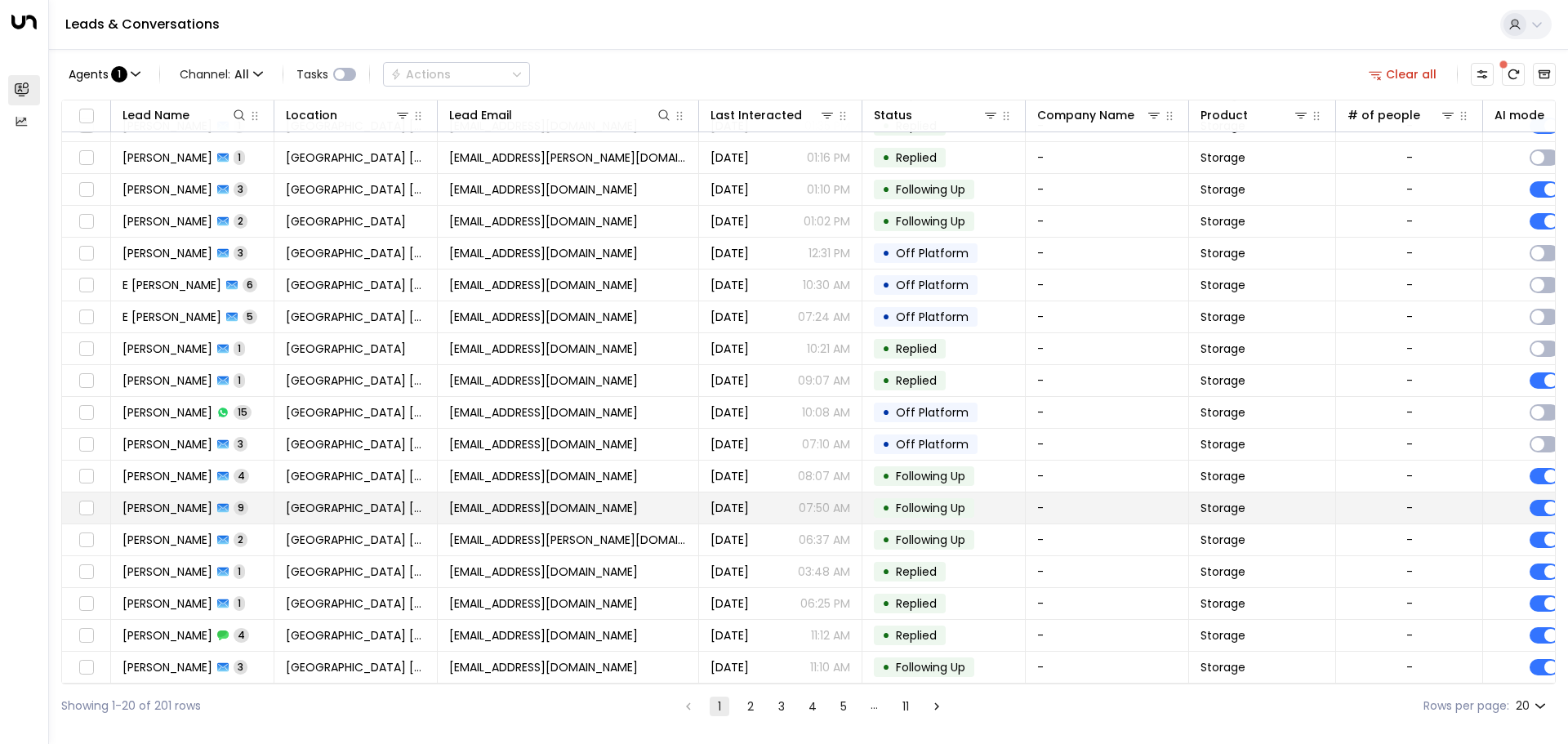 click on "[GEOGRAPHIC_DATA] [GEOGRAPHIC_DATA]" at bounding box center (356, 508) 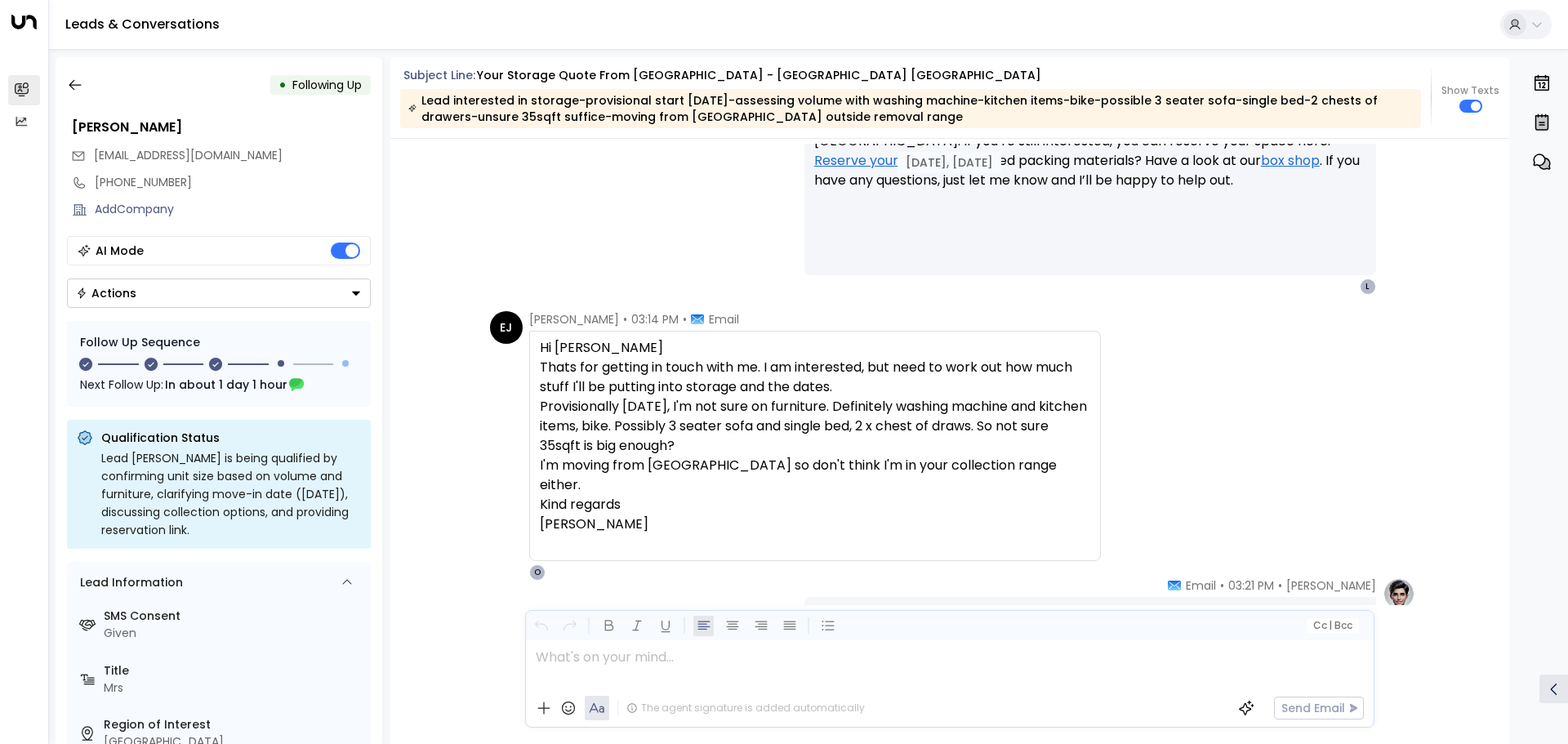 scroll, scrollTop: 3883, scrollLeft: 0, axis: vertical 